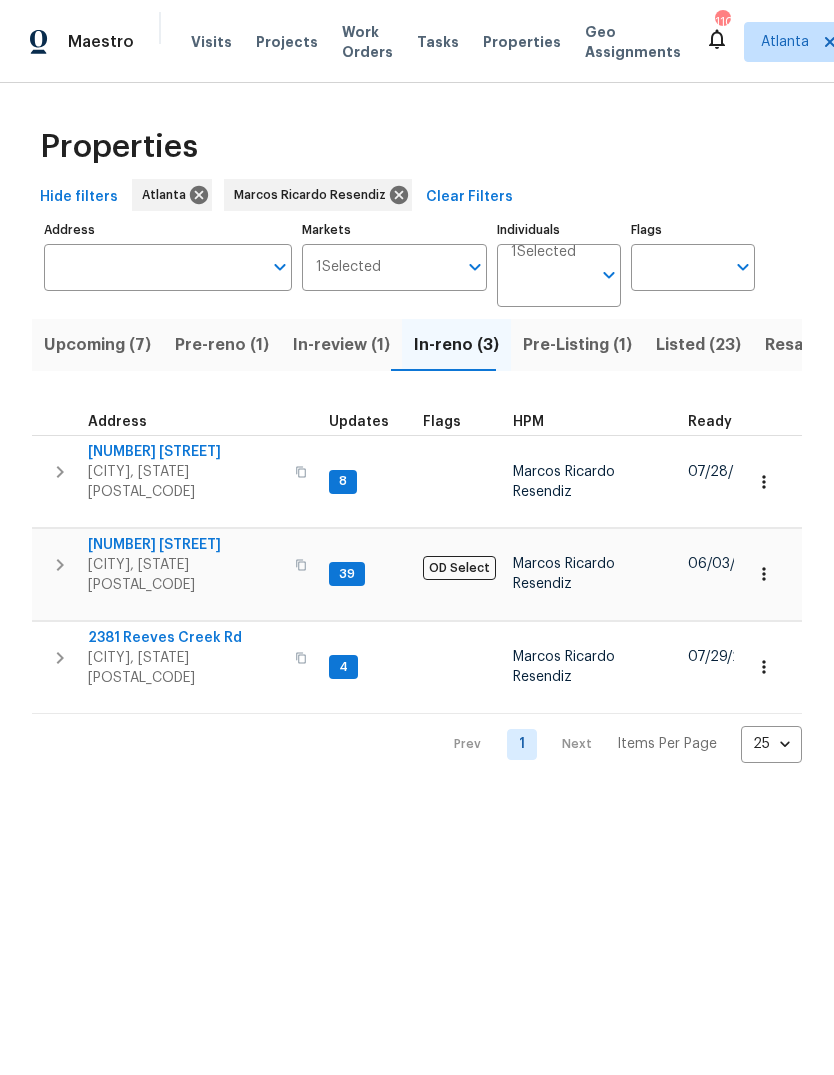 scroll, scrollTop: 0, scrollLeft: 0, axis: both 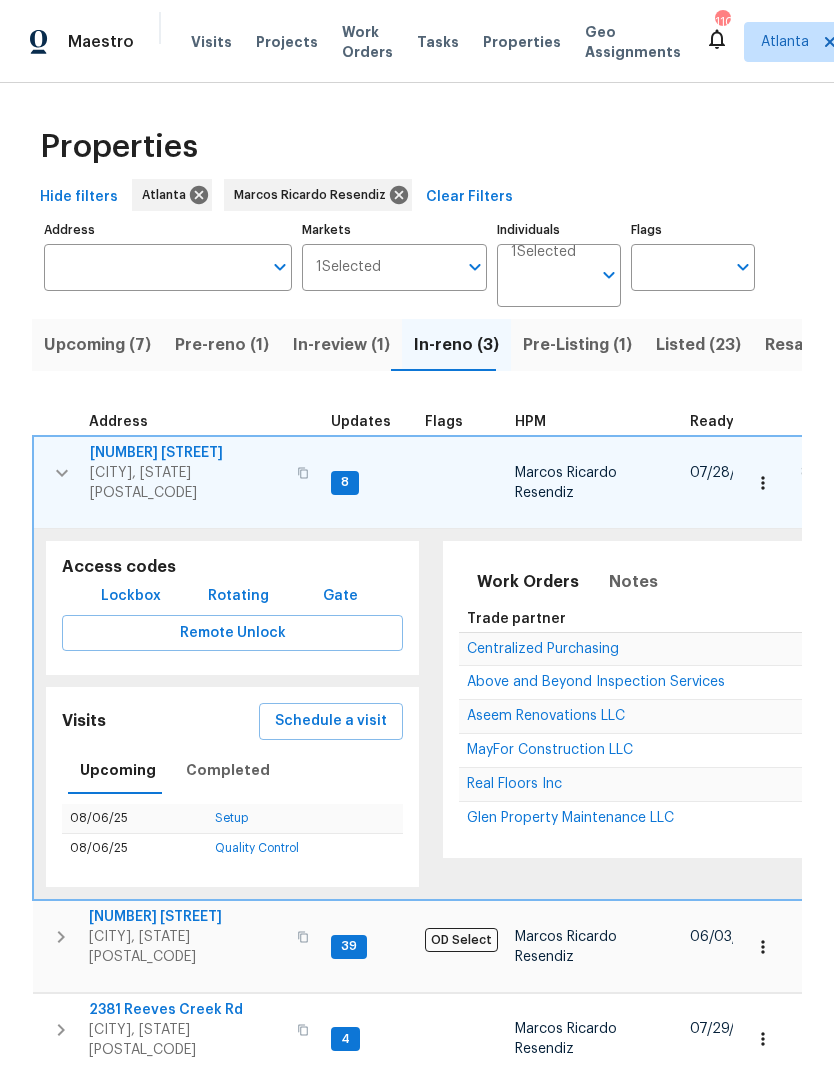 click on "Schedule a visit" at bounding box center [331, 721] 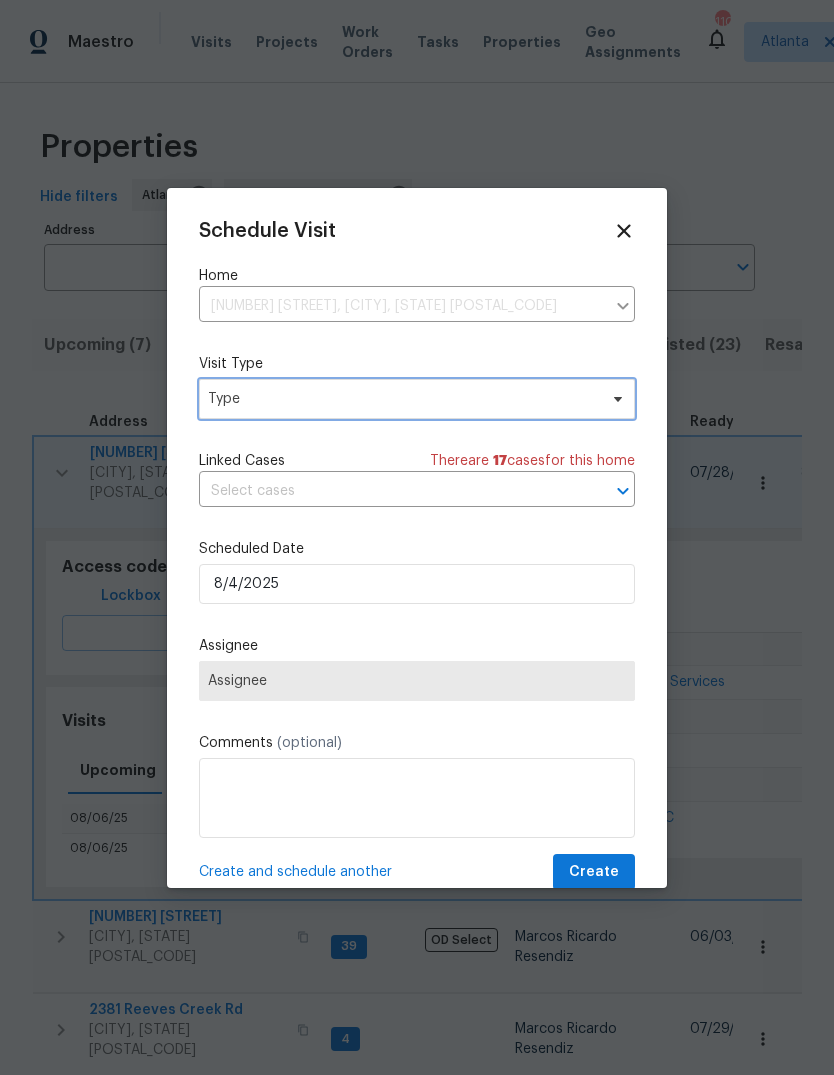 click on "Type" at bounding box center (402, 399) 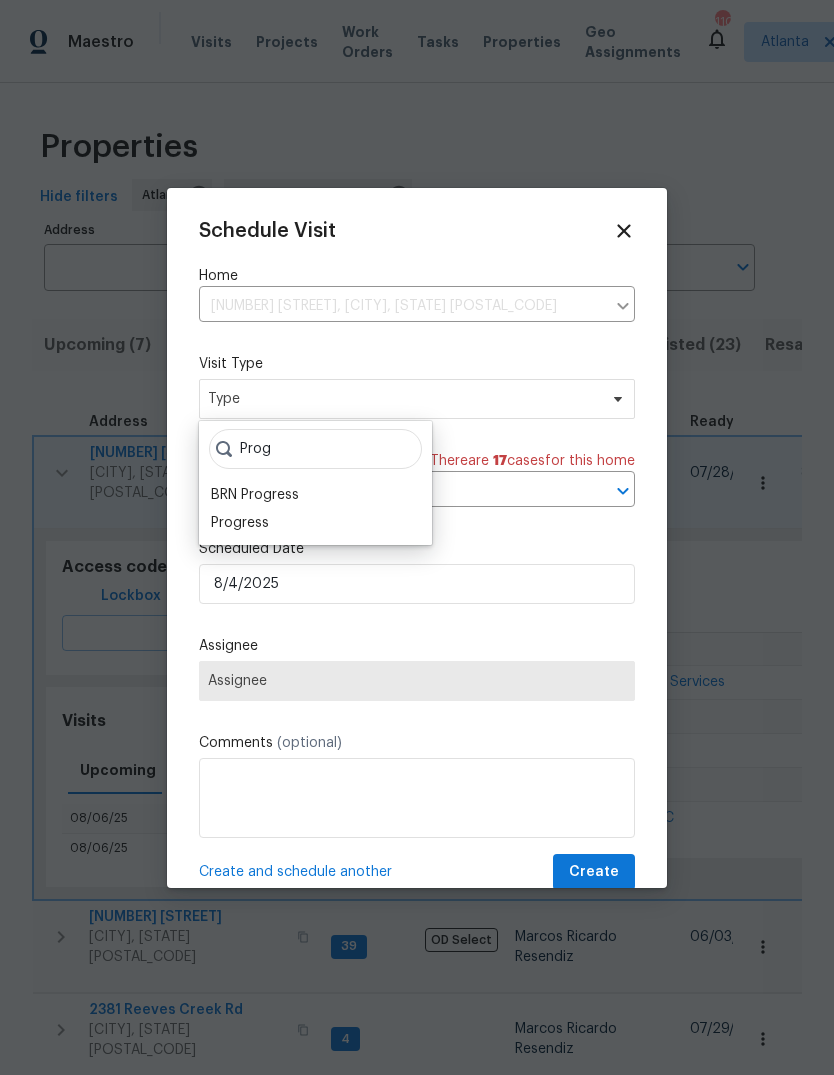 type on "Prog" 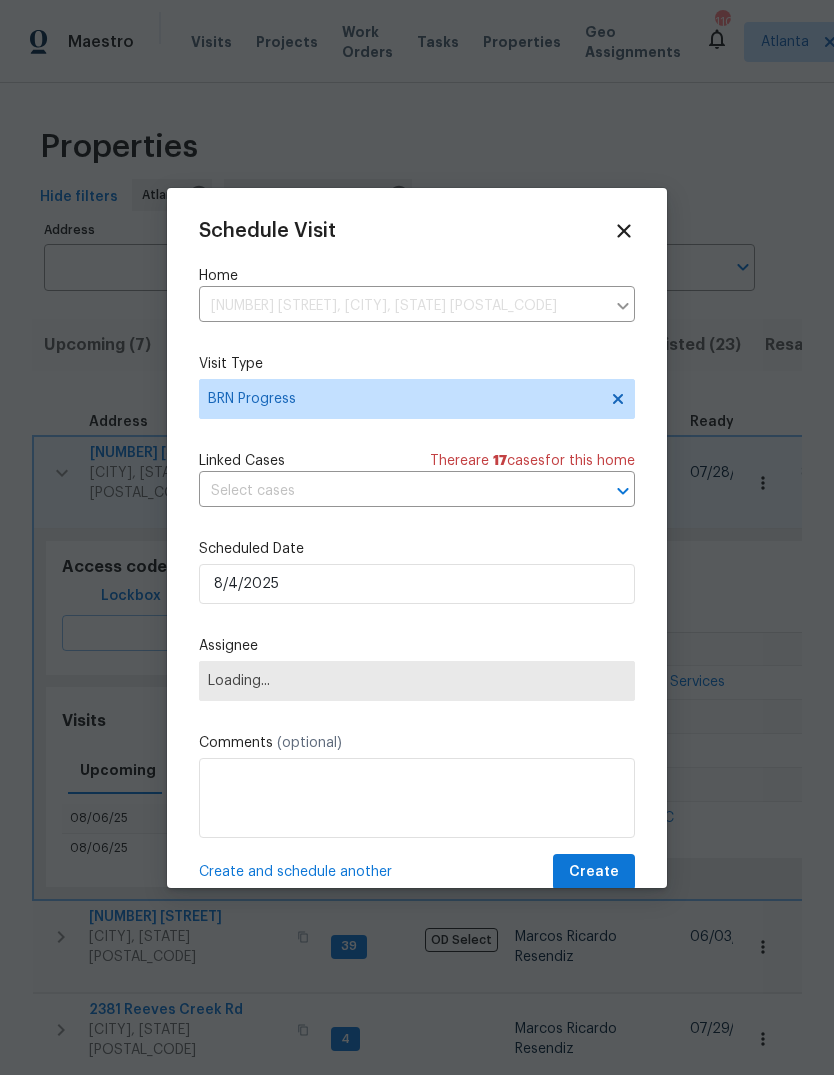 click on "Schedule Visit Home   6109 Delamere Ln, Rex, GA 30273 ​ Visit Type   BRN Progress Linked Cases There  are   17  case s  for this home   ​ Scheduled Date   8/4/2025 Assignee   Loading... Comments   (optional) Create and schedule another Create" at bounding box center [417, 555] 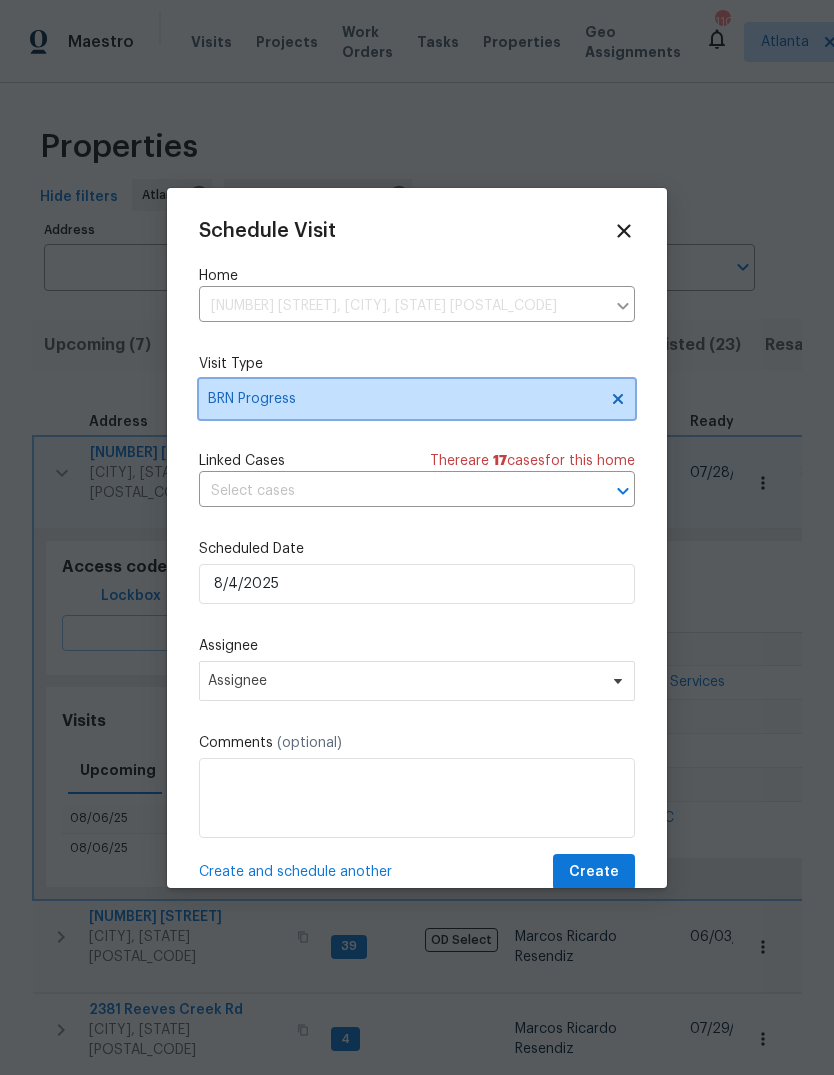 click on "BRN Progress" at bounding box center (402, 399) 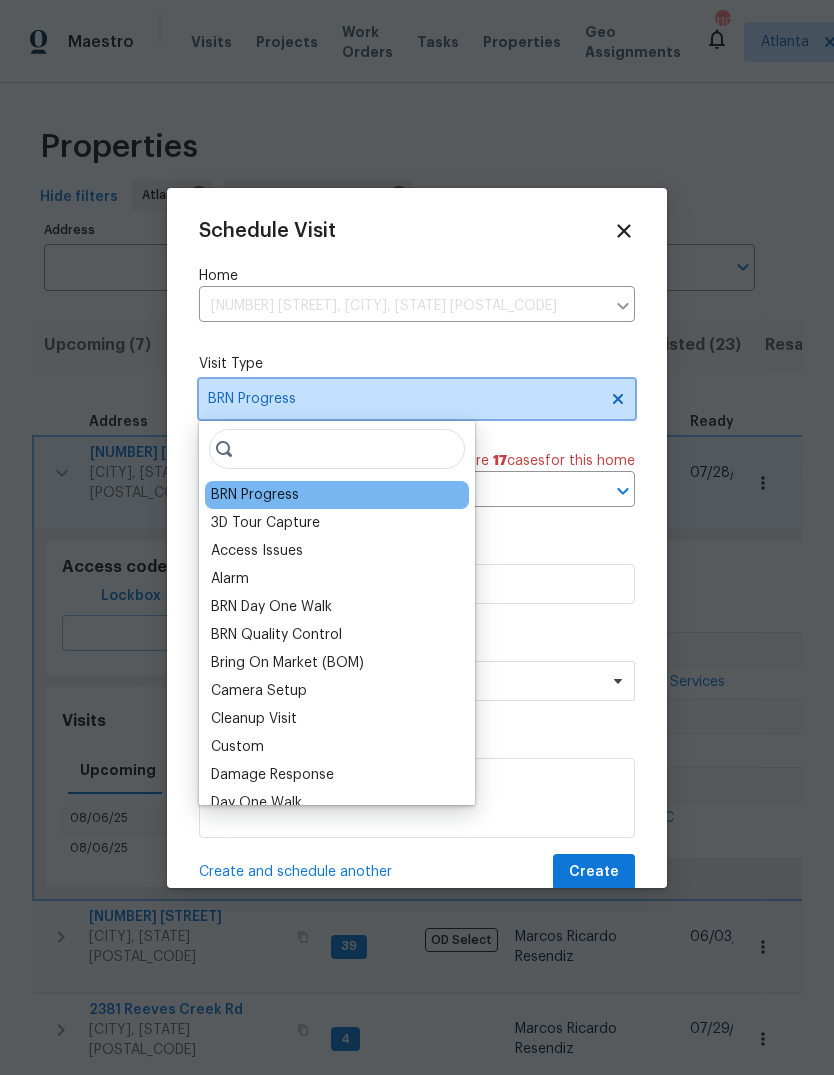 click on "BRN Progress" at bounding box center [402, 399] 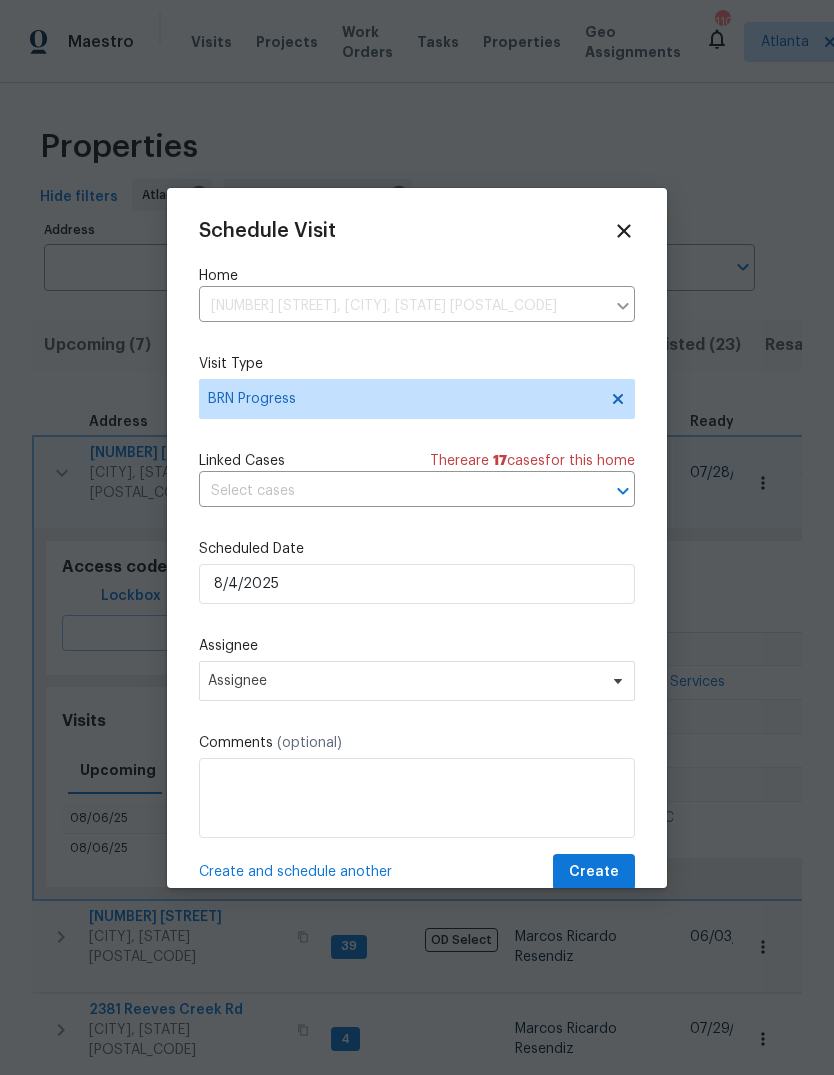 click on "Schedule Visit Home   6109 Delamere Ln, Rex, GA 30273 ​ Visit Type   BRN Progress Linked Cases There  are   17  case s  for this home   ​ Scheduled Date   8/4/2025 Assignee   Assignee Comments   (optional) Create and schedule another Create" at bounding box center (417, 555) 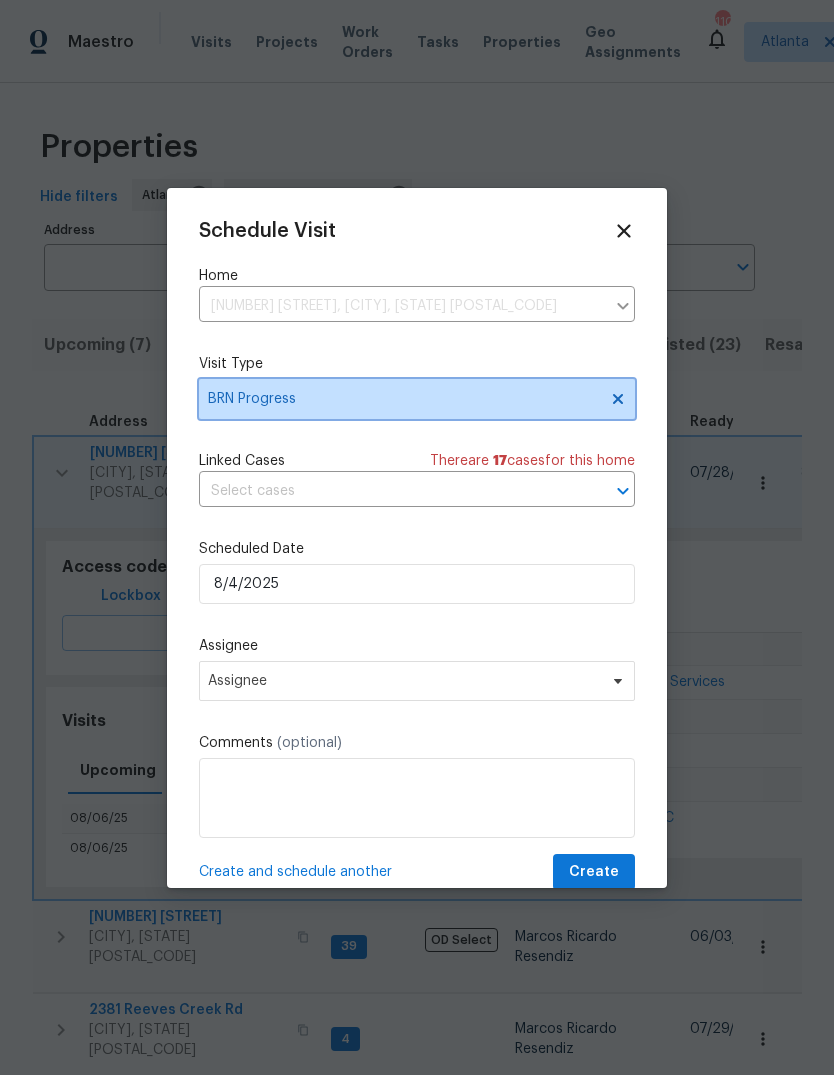 click on "BRN Progress" at bounding box center (402, 399) 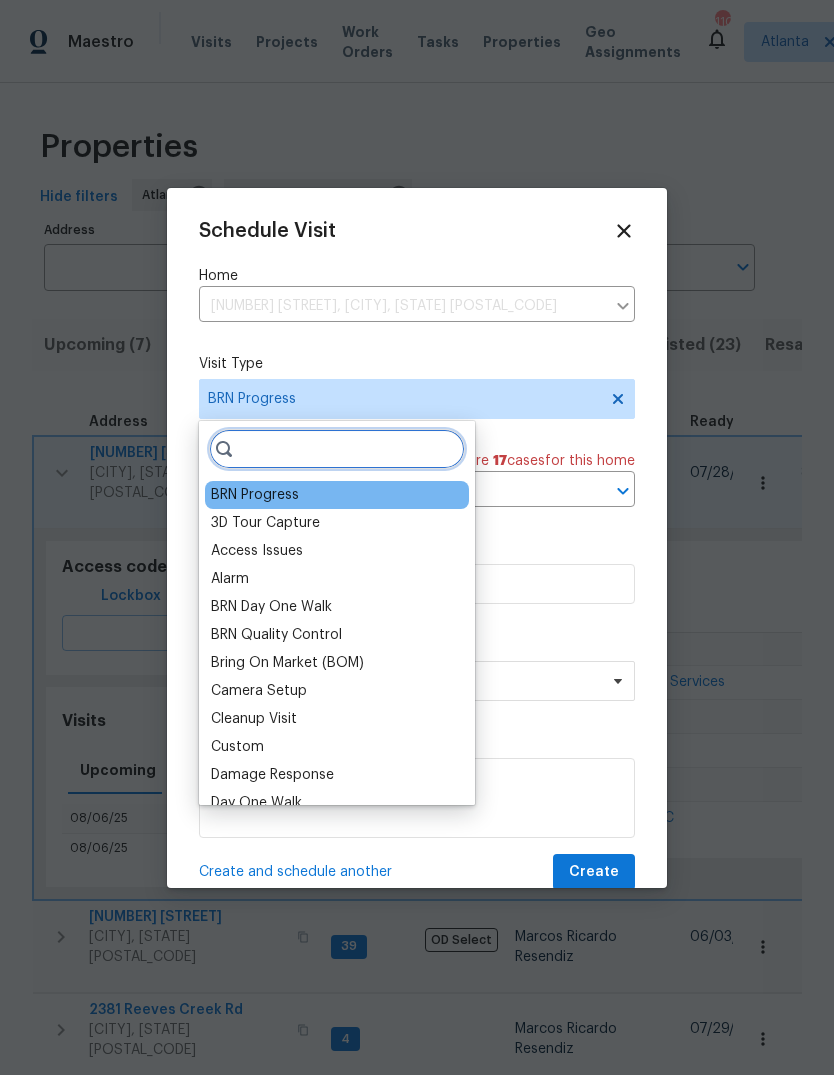 click at bounding box center (337, 449) 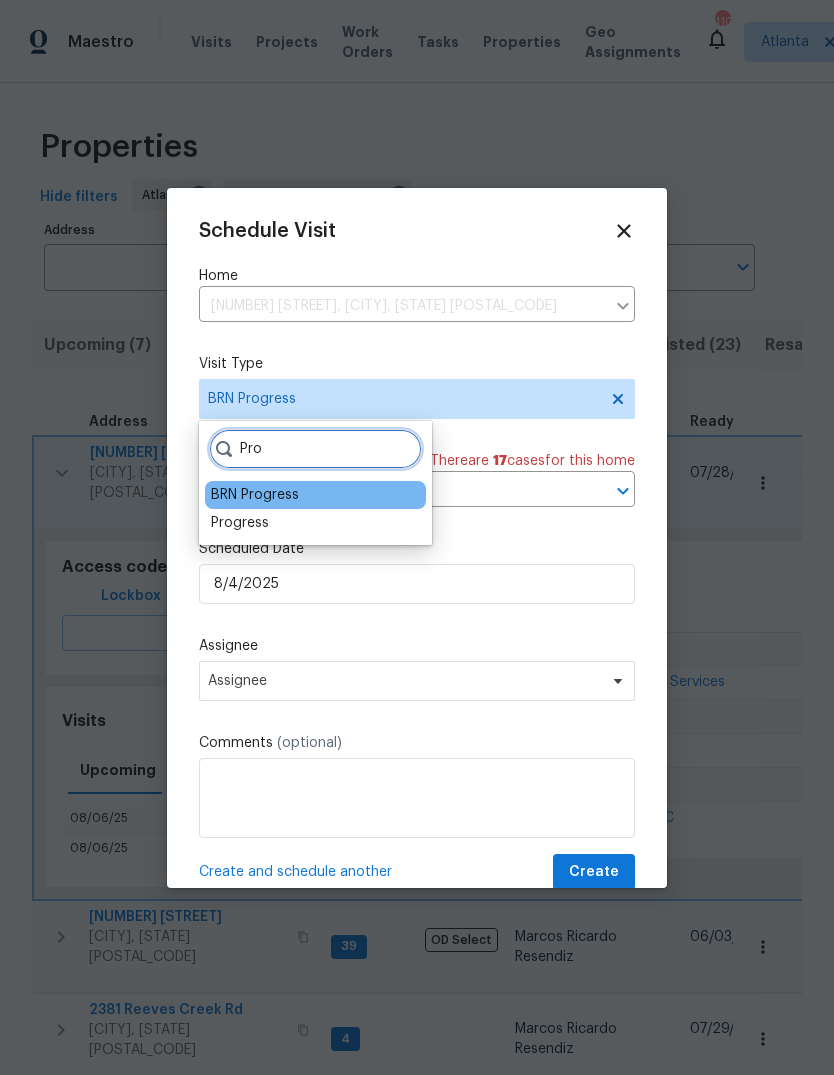 type on "Pro" 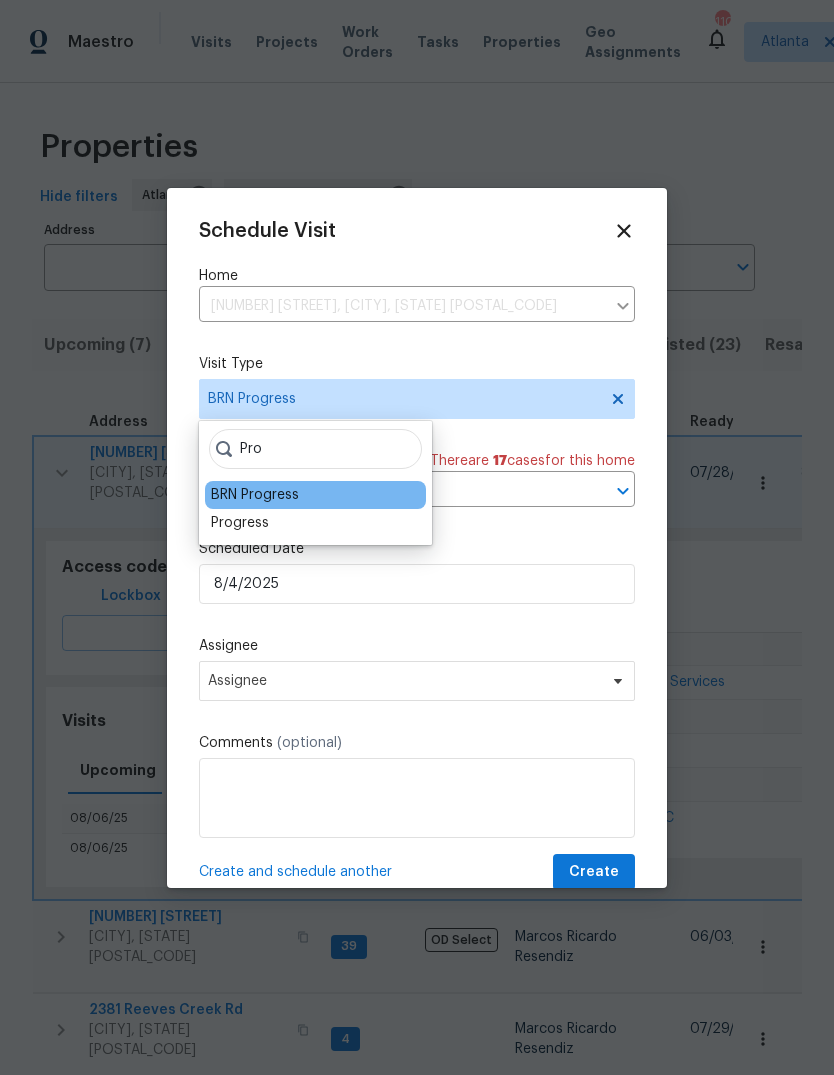 click on "Progress" at bounding box center [240, 523] 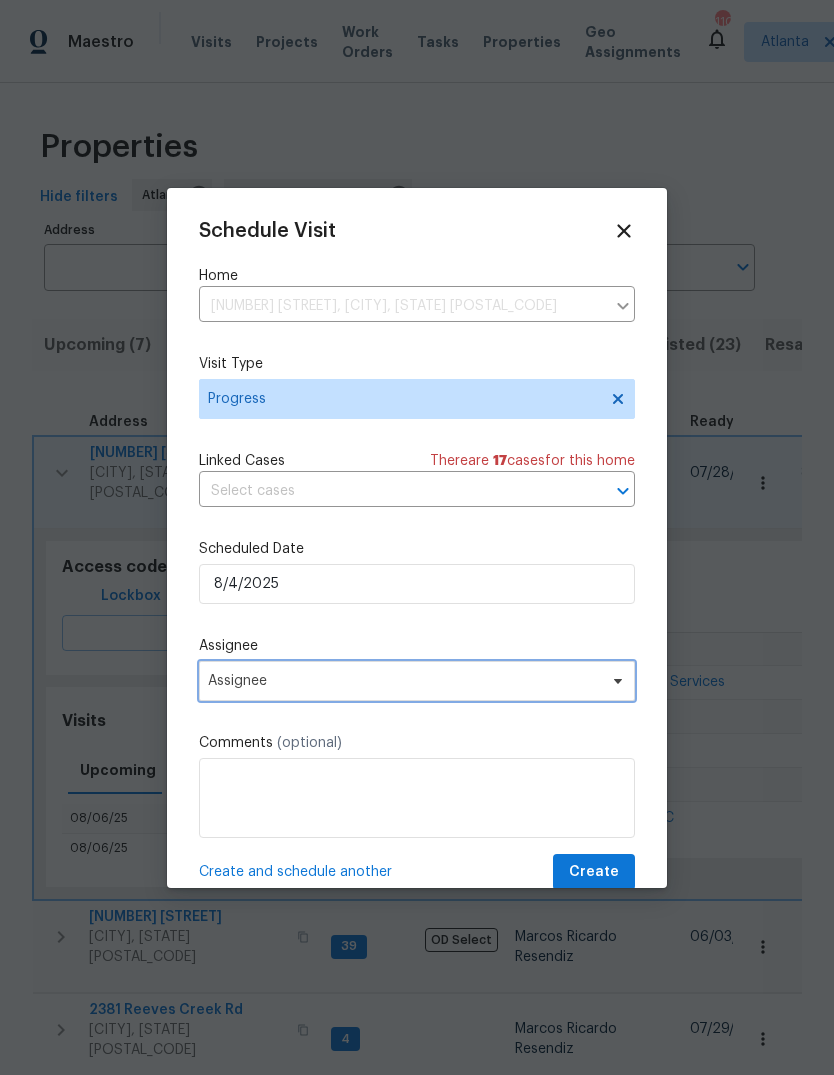 click on "Assignee" at bounding box center (417, 681) 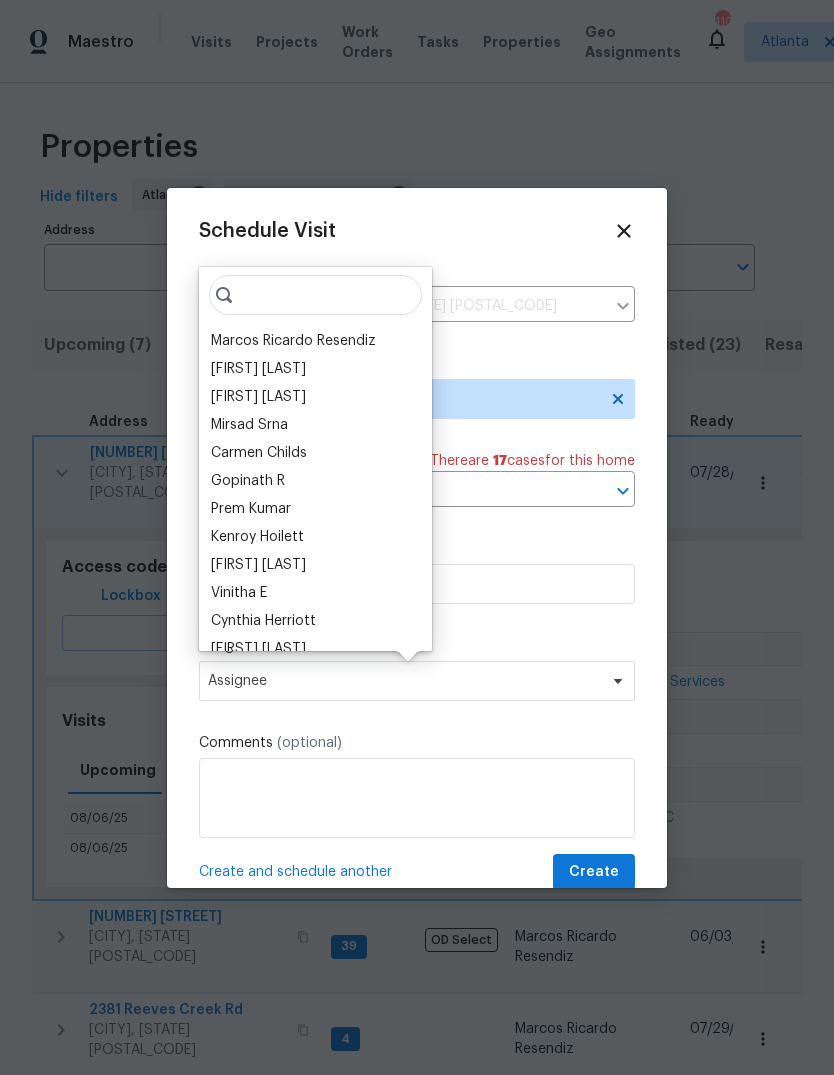 click on "Marcos Ricardo Resendiz" at bounding box center [293, 341] 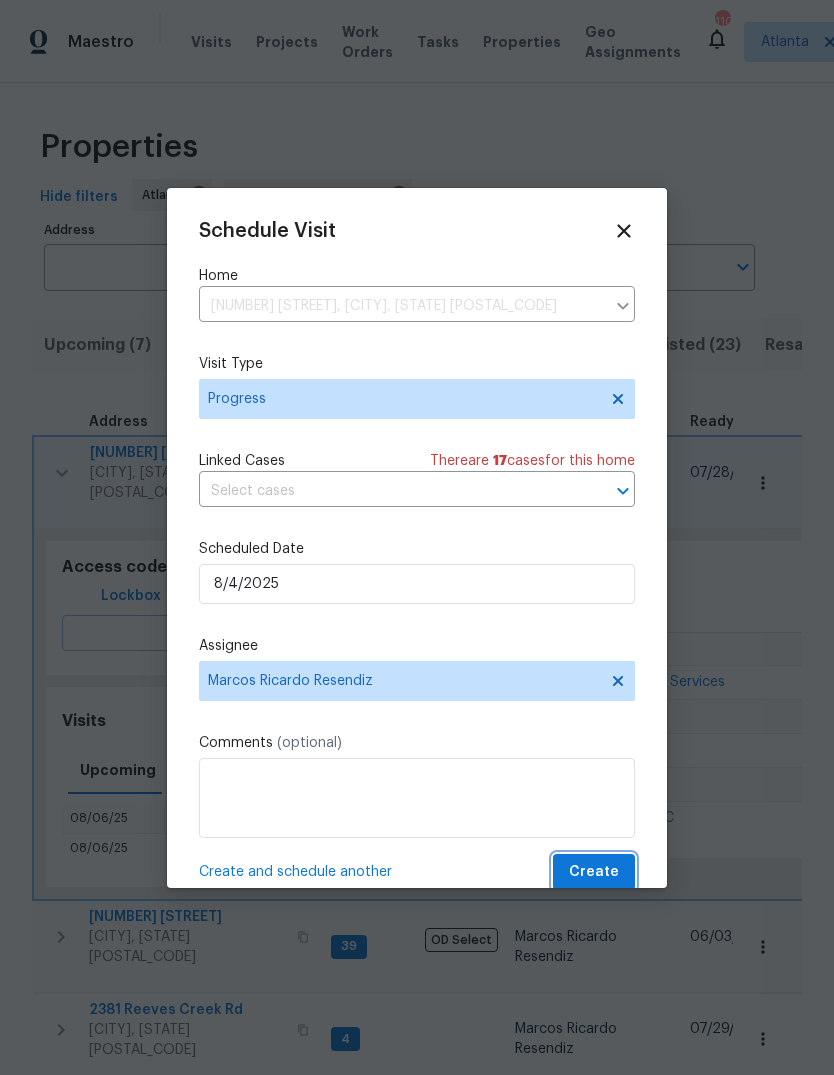 click on "Create" at bounding box center [594, 872] 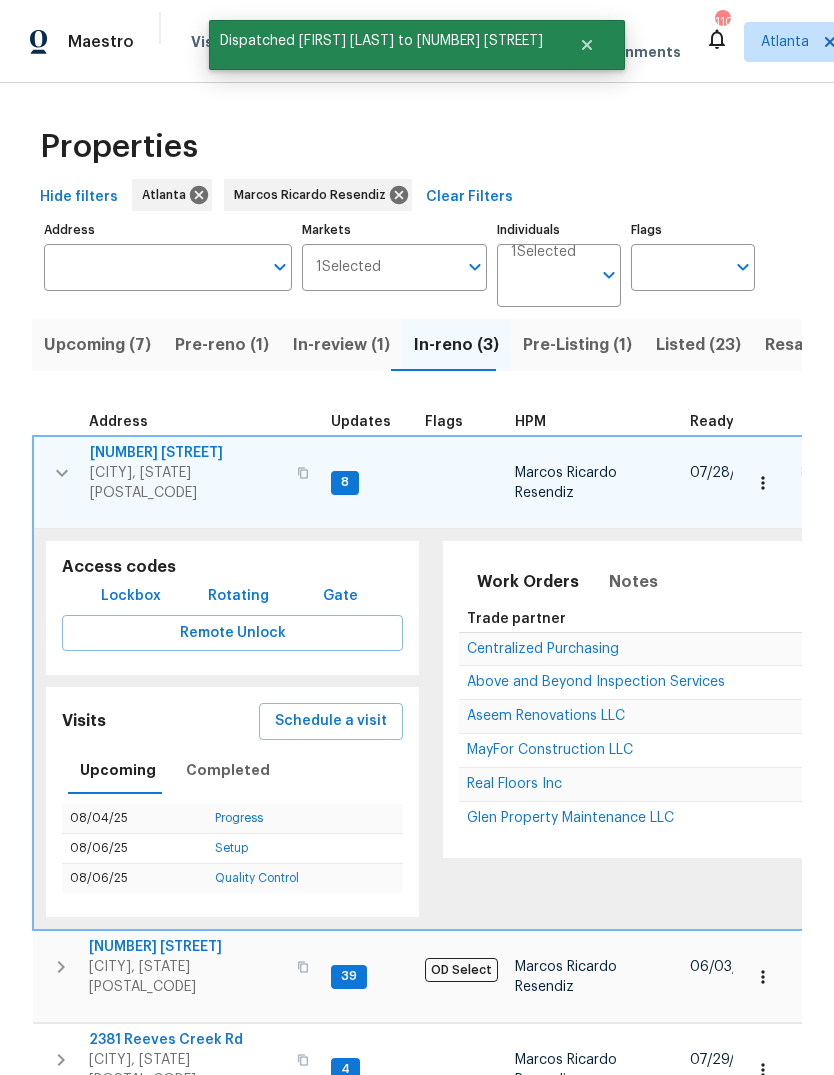 click at bounding box center [62, 473] 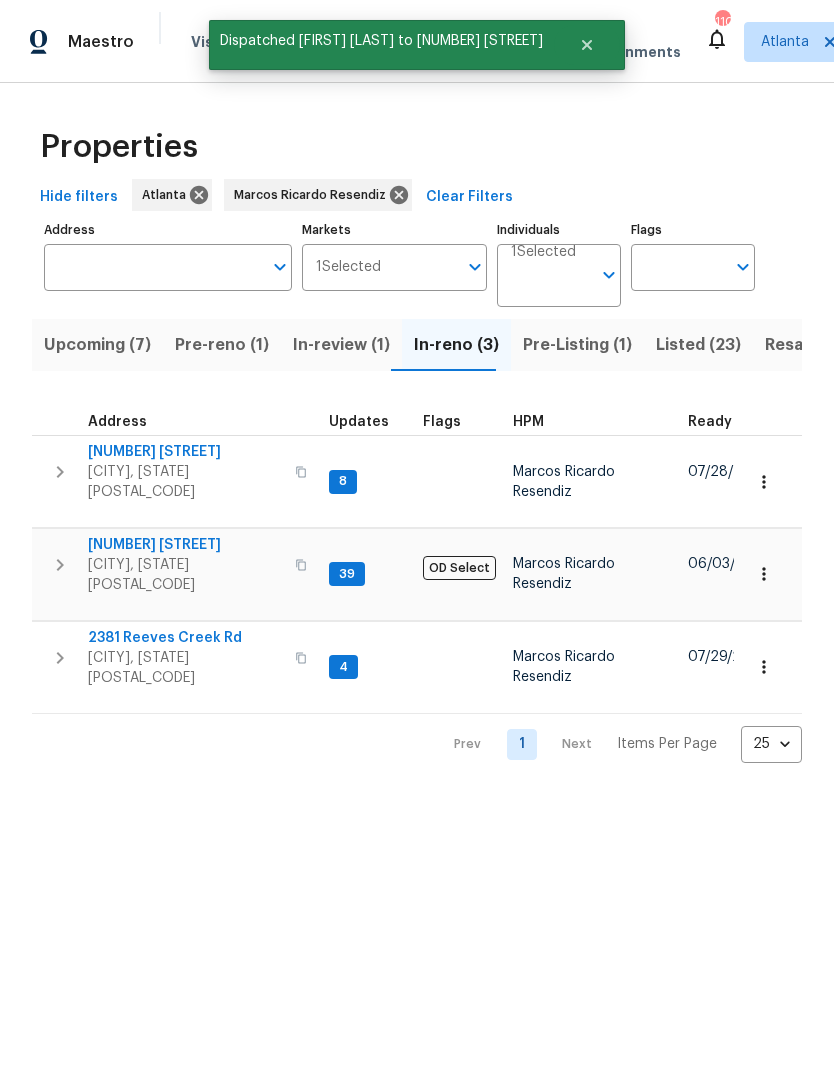click on "In-review (1)" at bounding box center (341, 345) 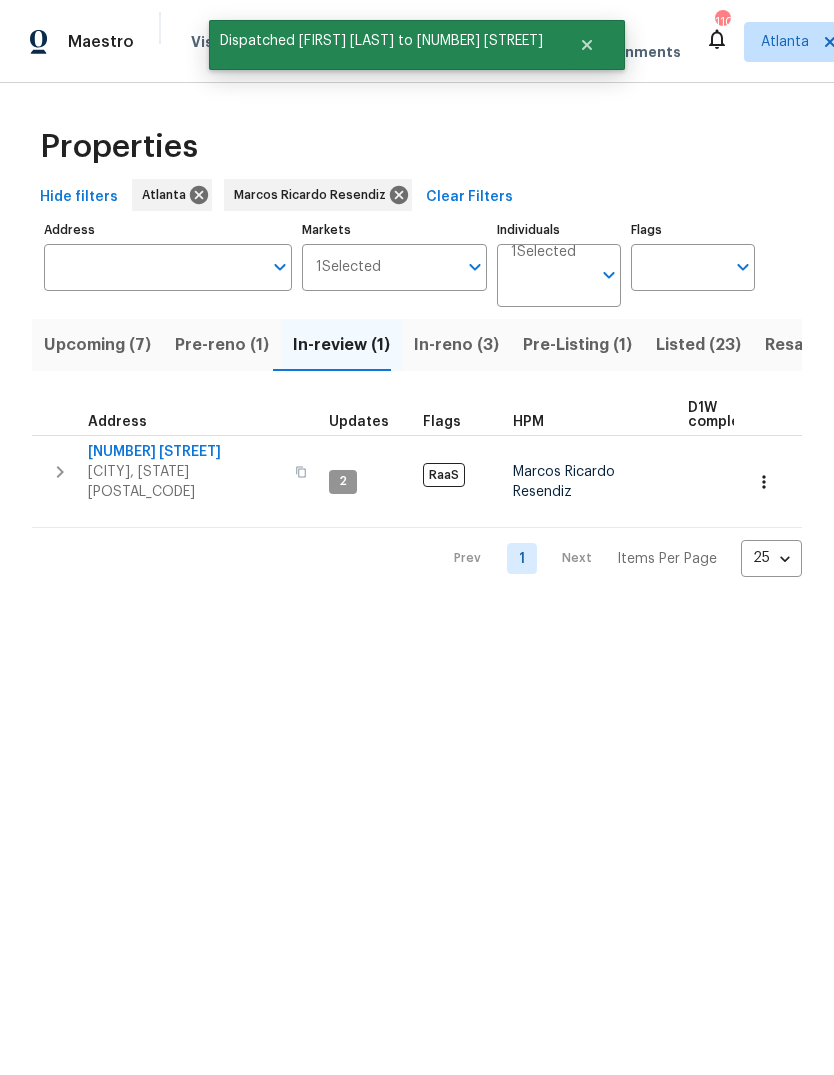 click on "Pre-reno (1)" at bounding box center [222, 345] 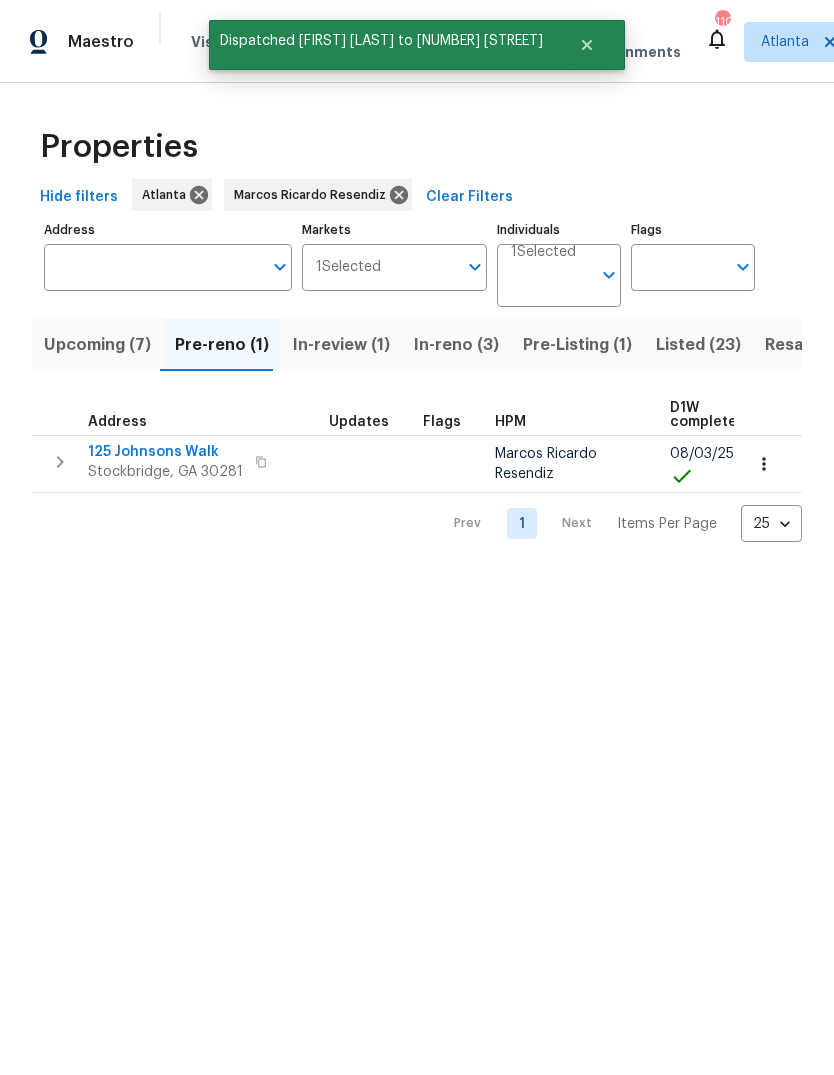 click 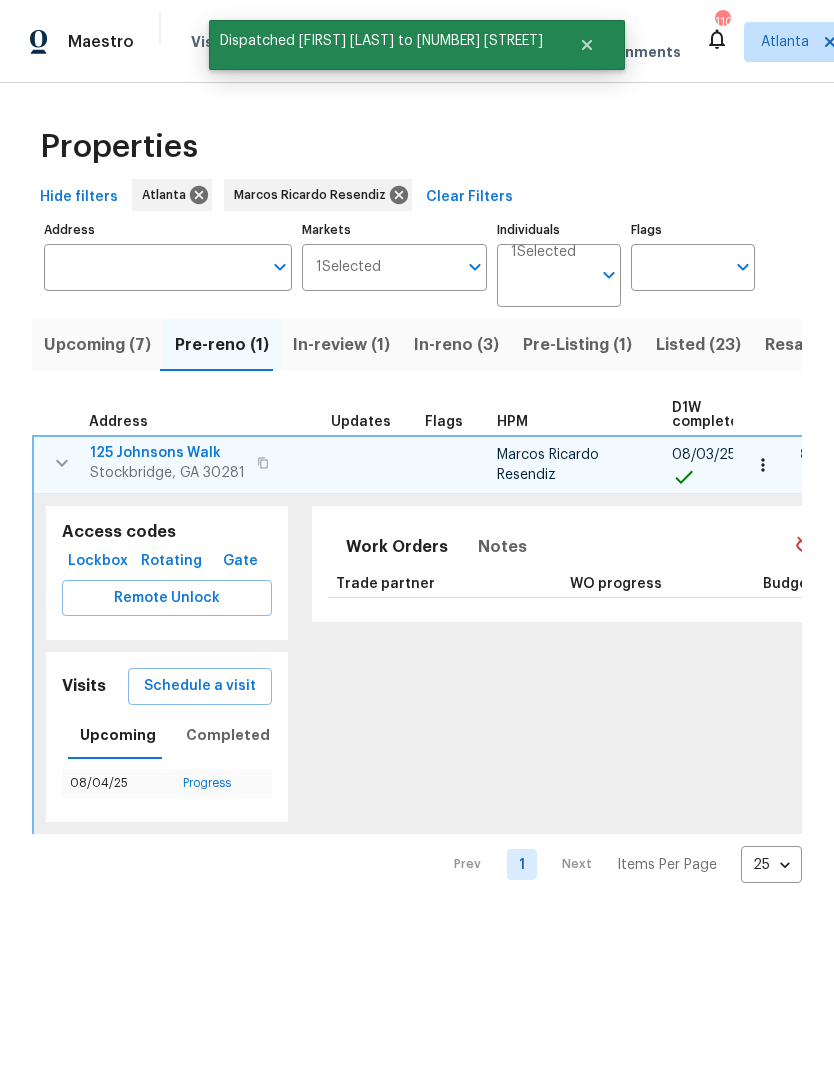 click on "Stockbridge, GA 30281" at bounding box center [167, 473] 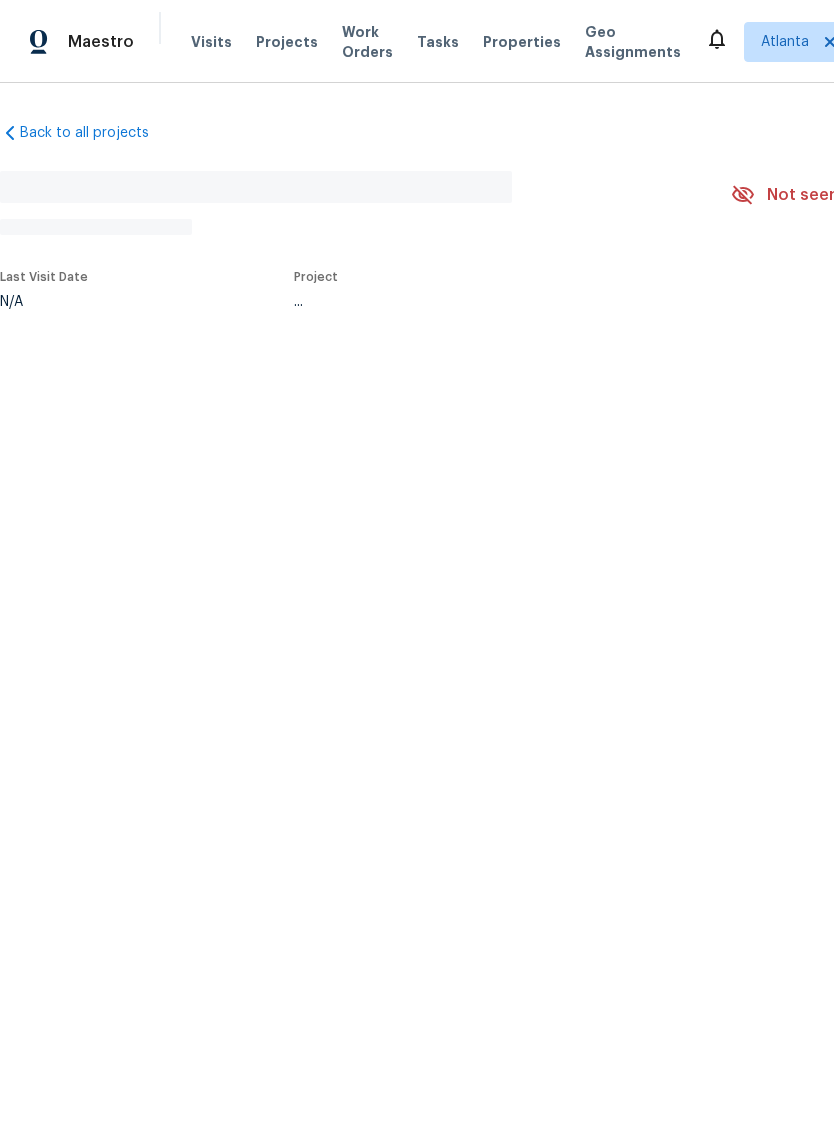 scroll, scrollTop: 0, scrollLeft: 0, axis: both 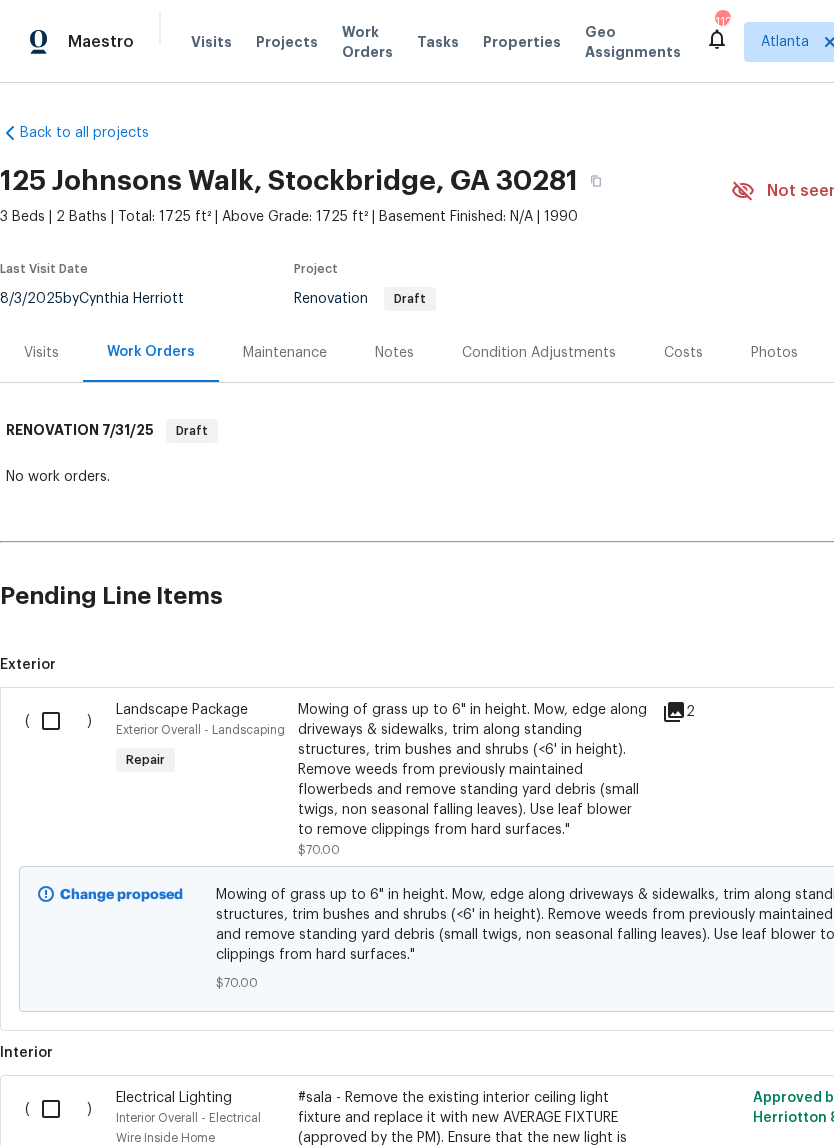 click on "Costs" at bounding box center [683, 352] 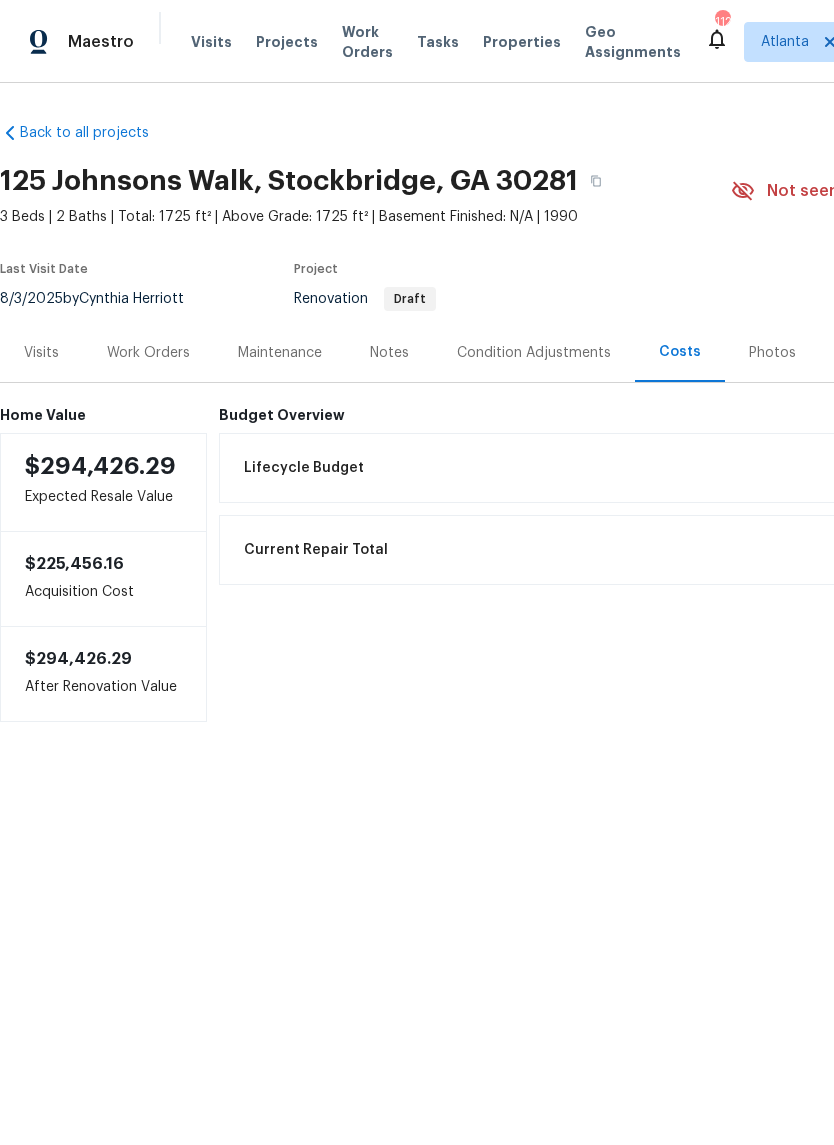 scroll, scrollTop: 0, scrollLeft: 152, axis: horizontal 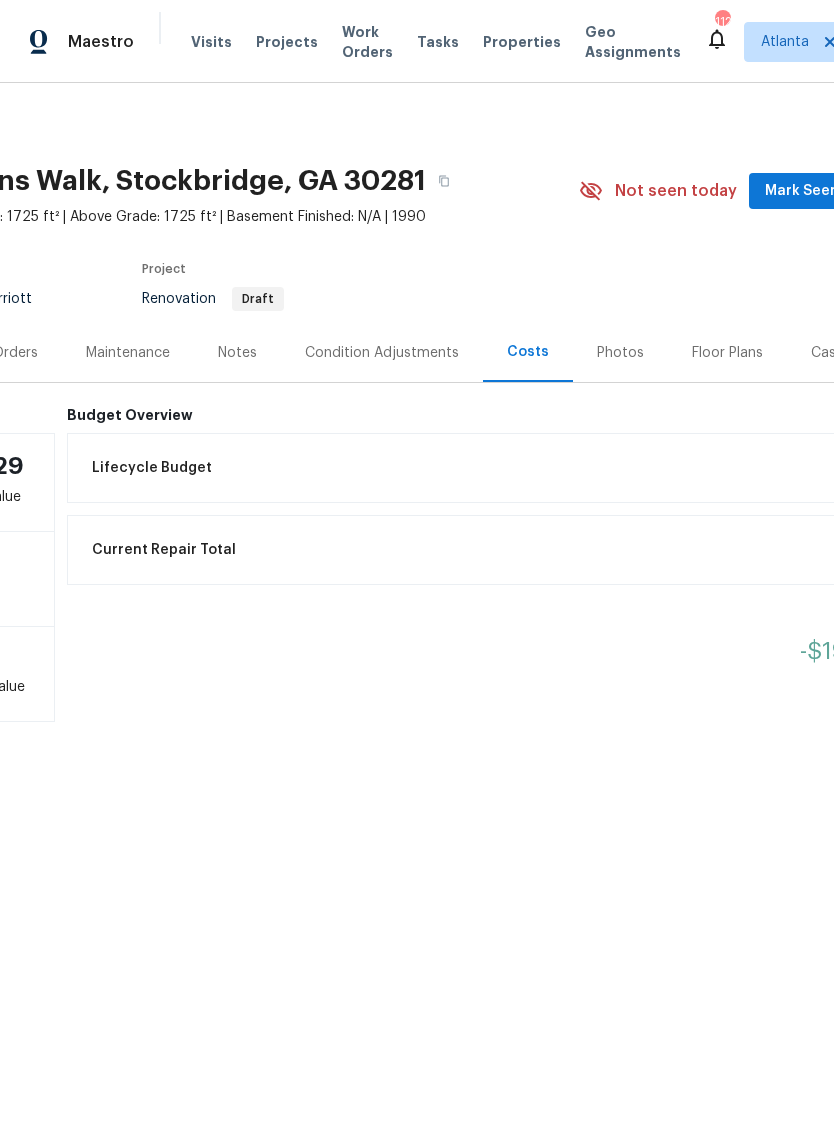 click on "Floor Plans" at bounding box center (727, 353) 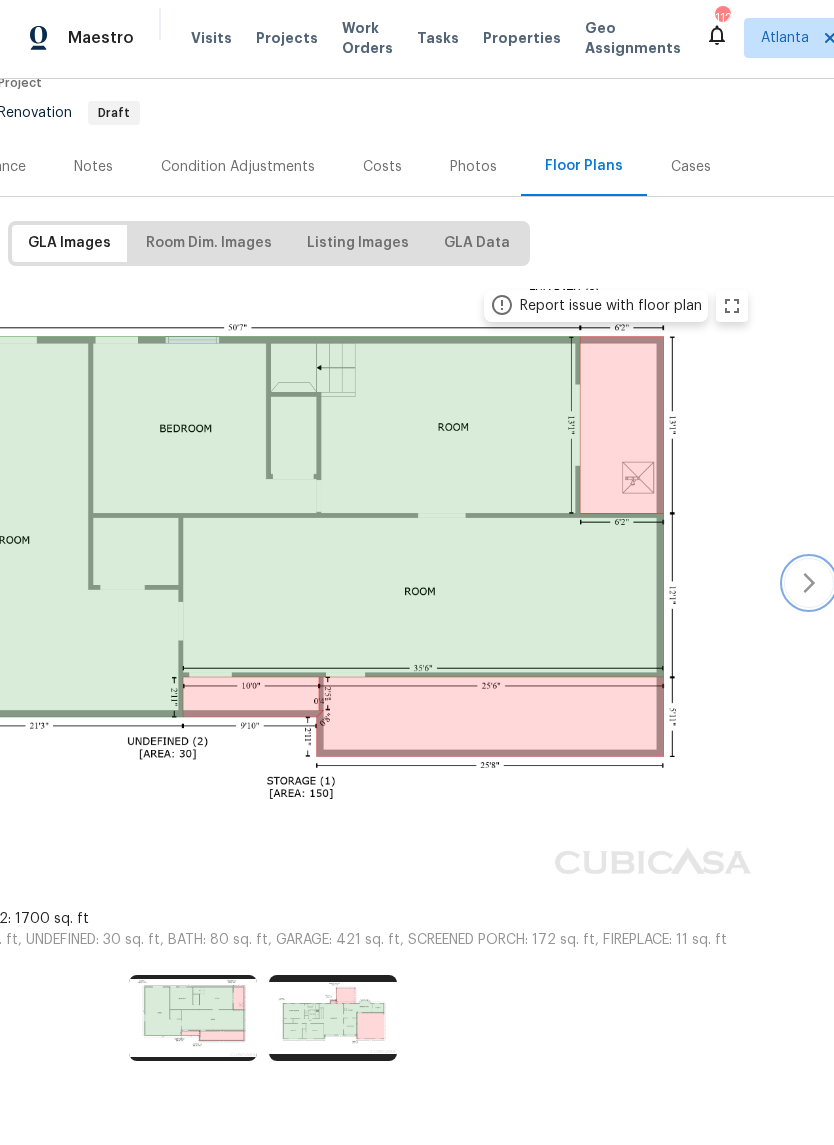 click at bounding box center (809, 587) 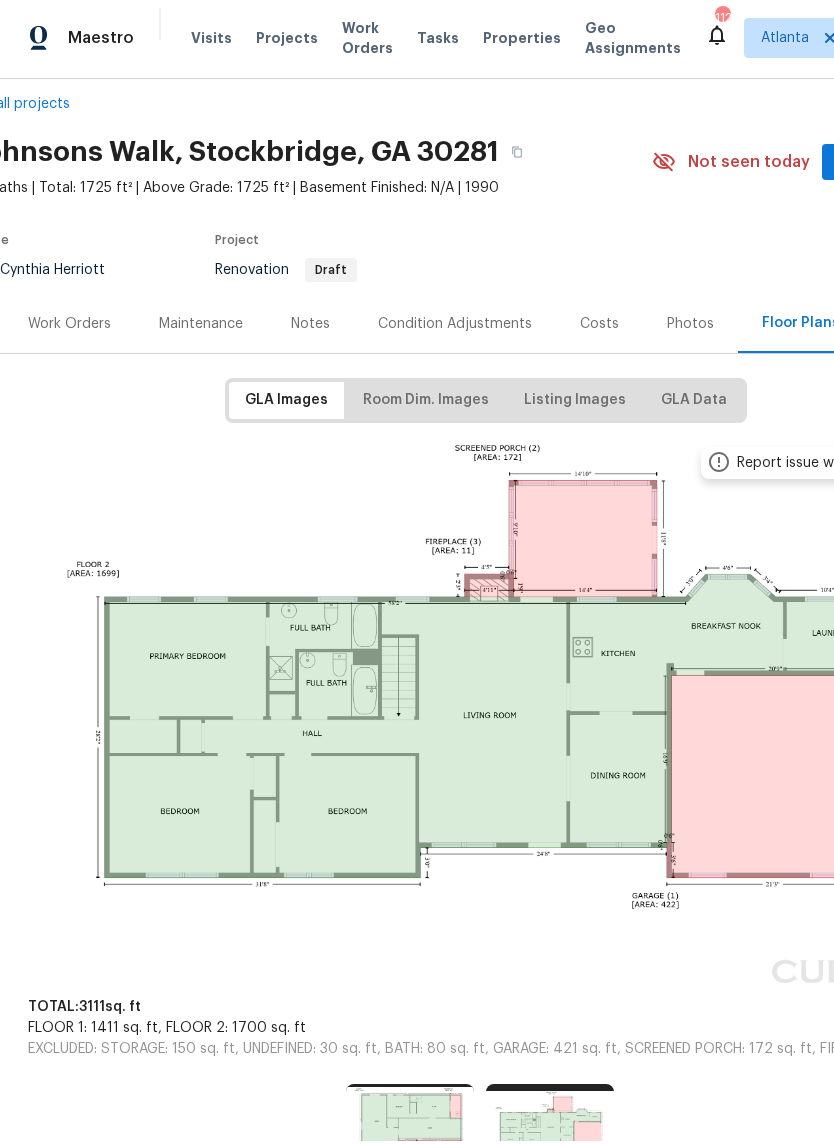 scroll, scrollTop: 25, scrollLeft: 79, axis: both 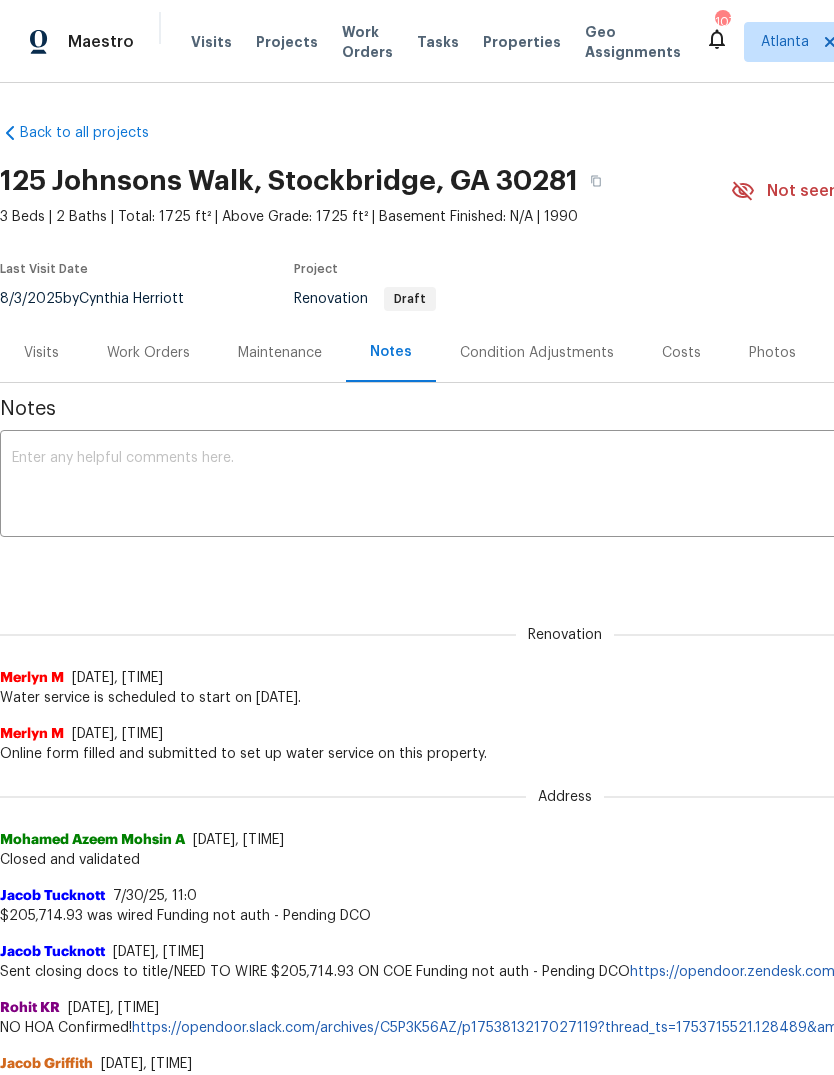 click on "Work Orders" at bounding box center (148, 353) 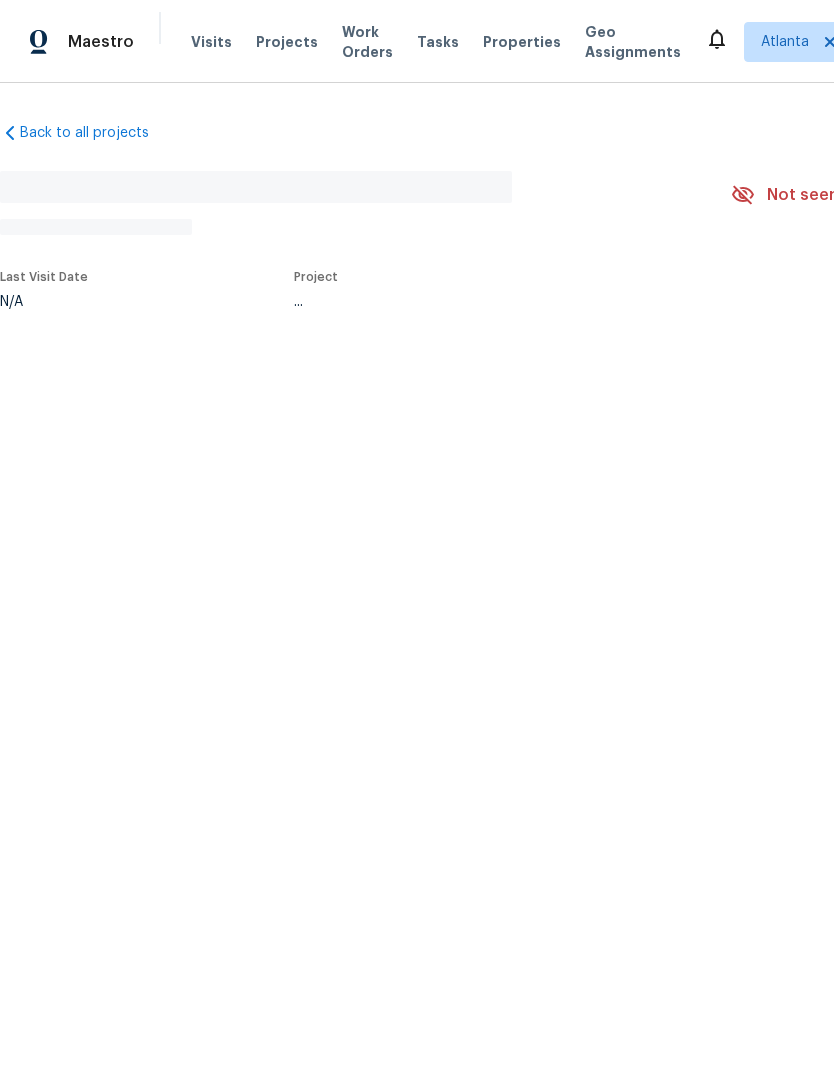 scroll, scrollTop: 0, scrollLeft: 0, axis: both 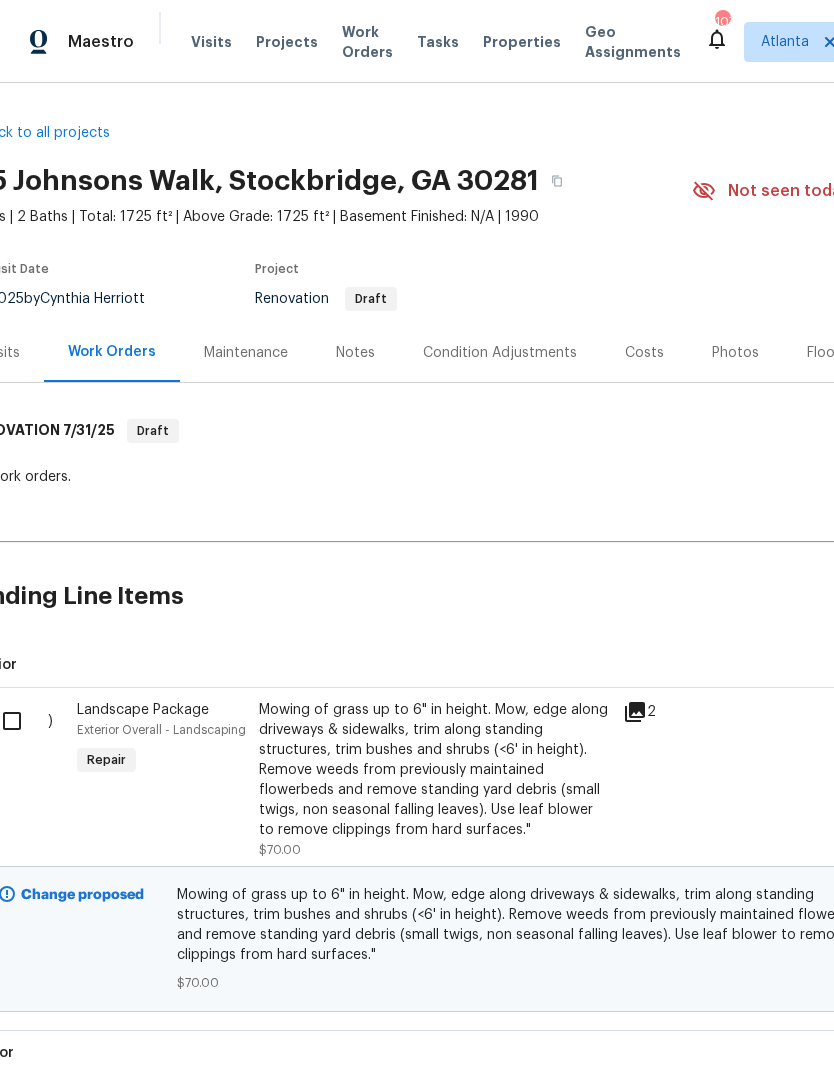 click on "Notes" at bounding box center (355, 353) 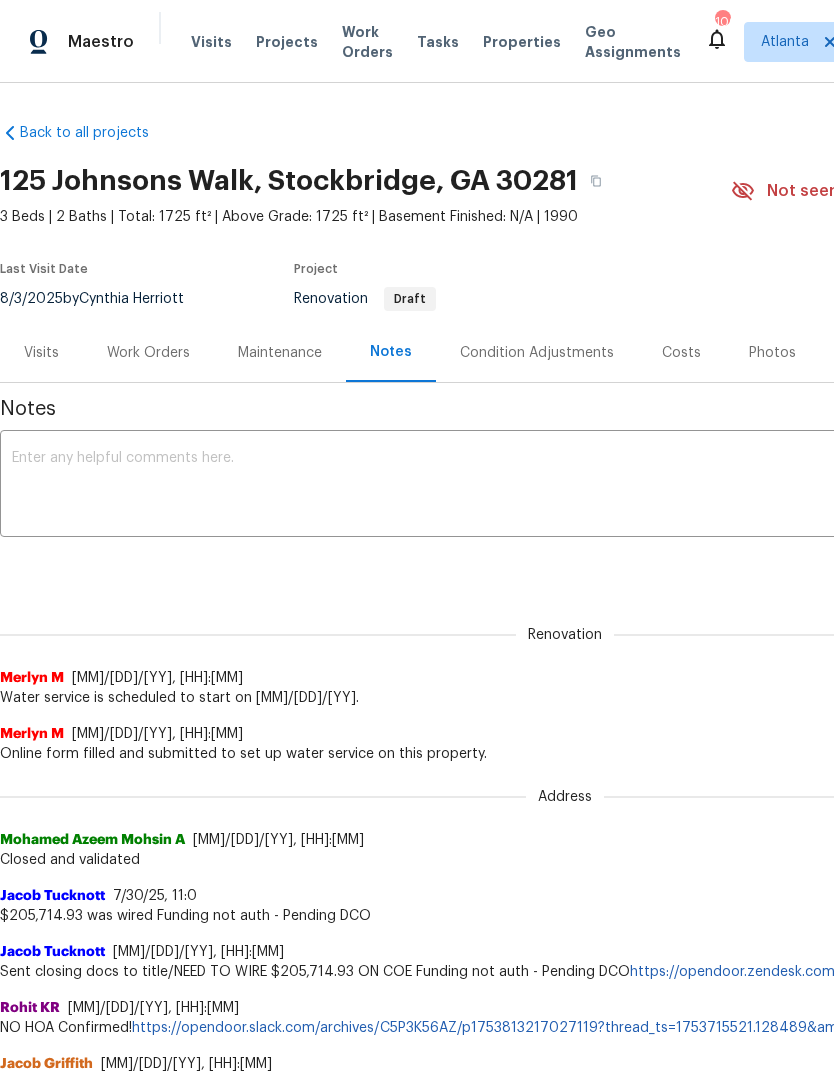scroll, scrollTop: 0, scrollLeft: 0, axis: both 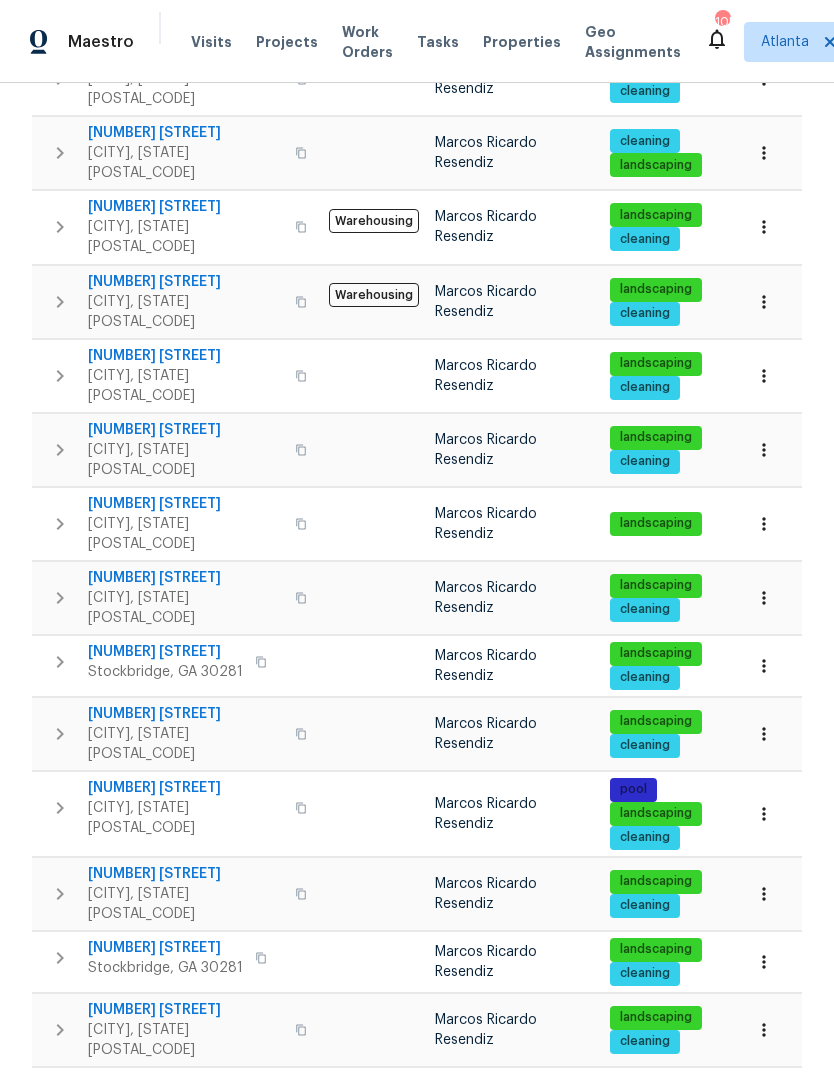 click 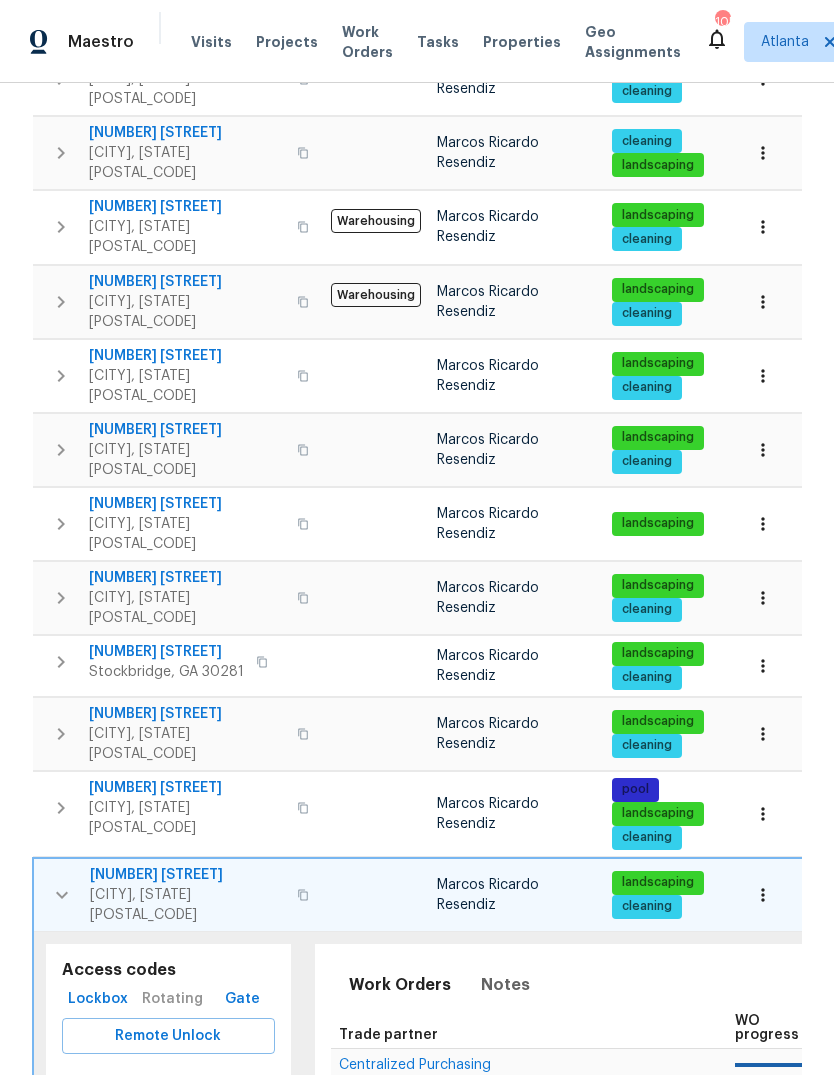 click on "Schedule a visit" at bounding box center (203, 1124) 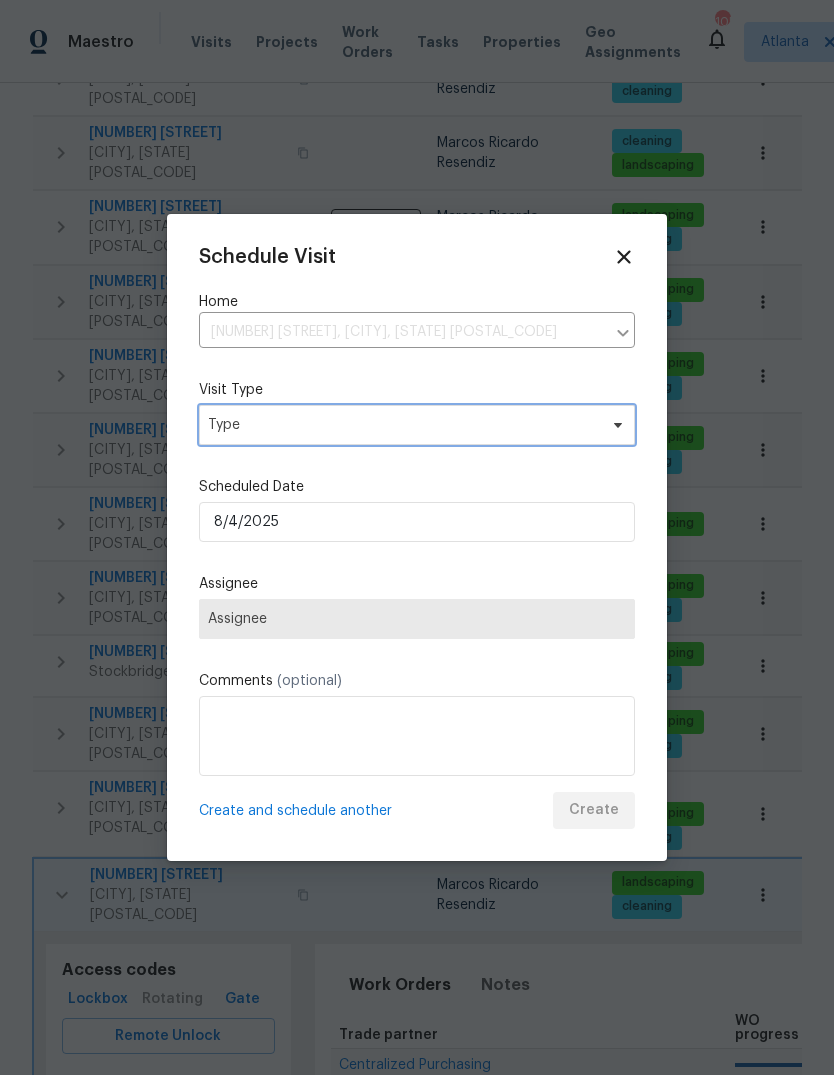 click on "Type" at bounding box center (402, 425) 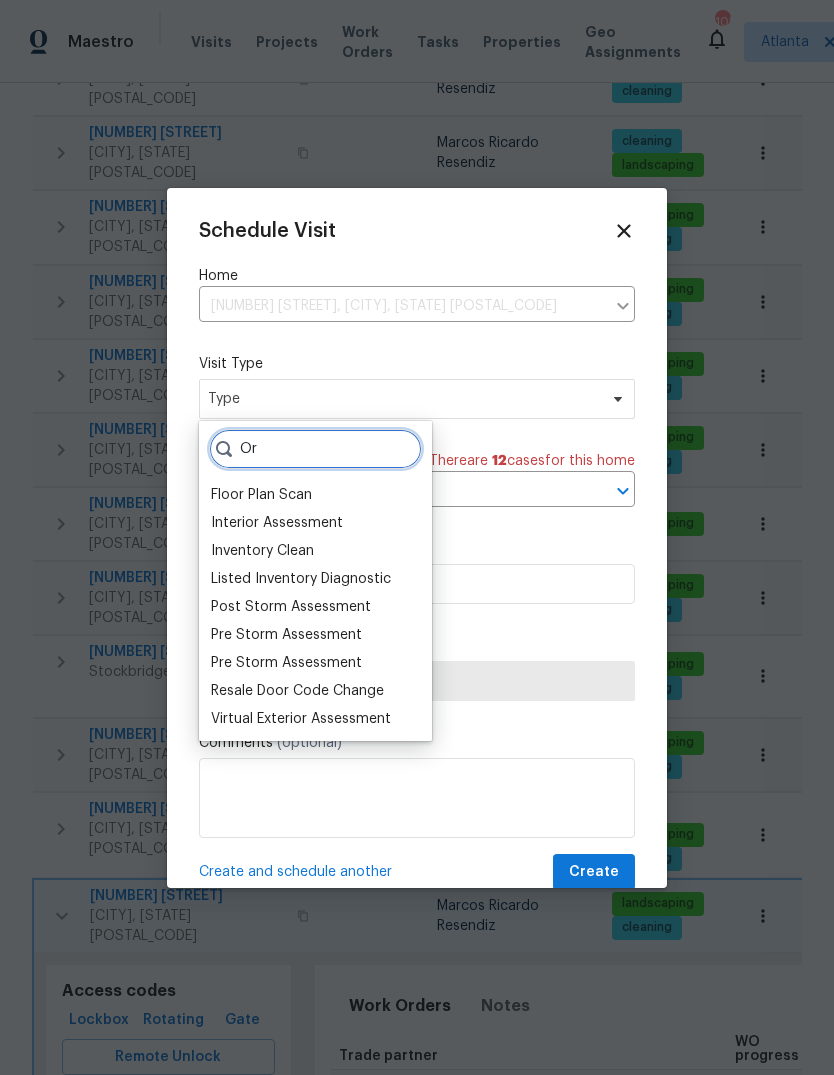 click on "Or" at bounding box center [315, 449] 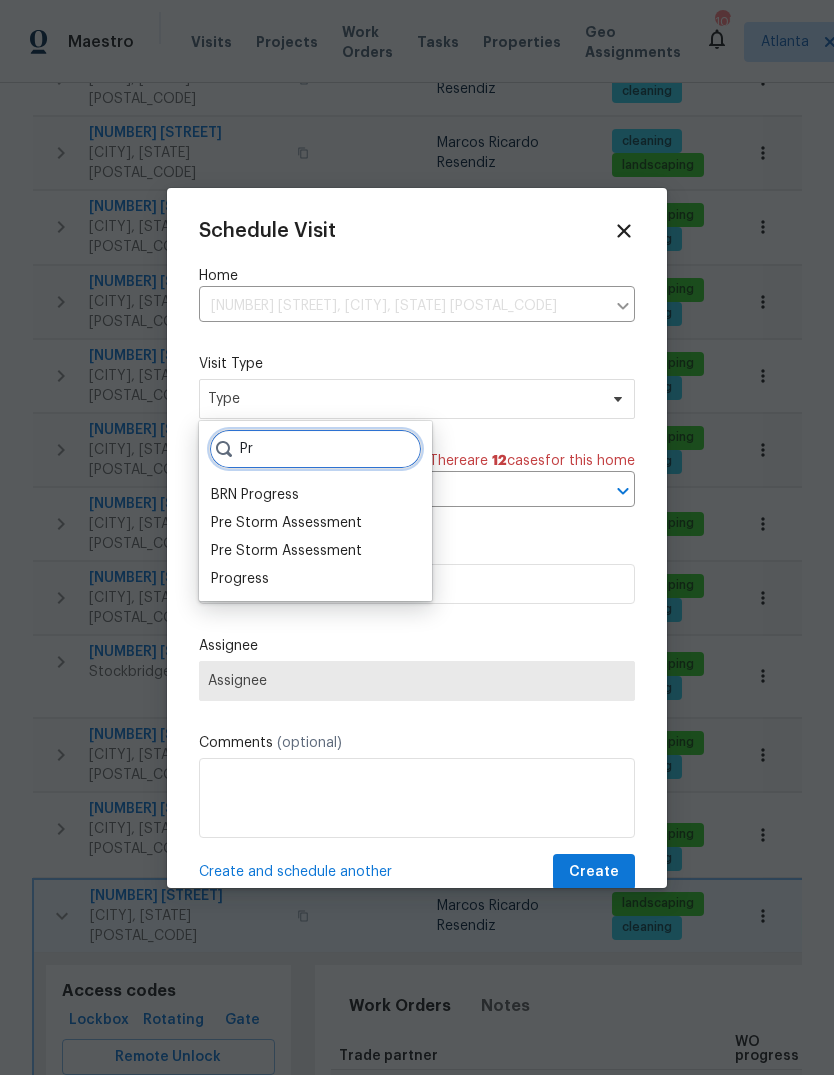 type on "Pr" 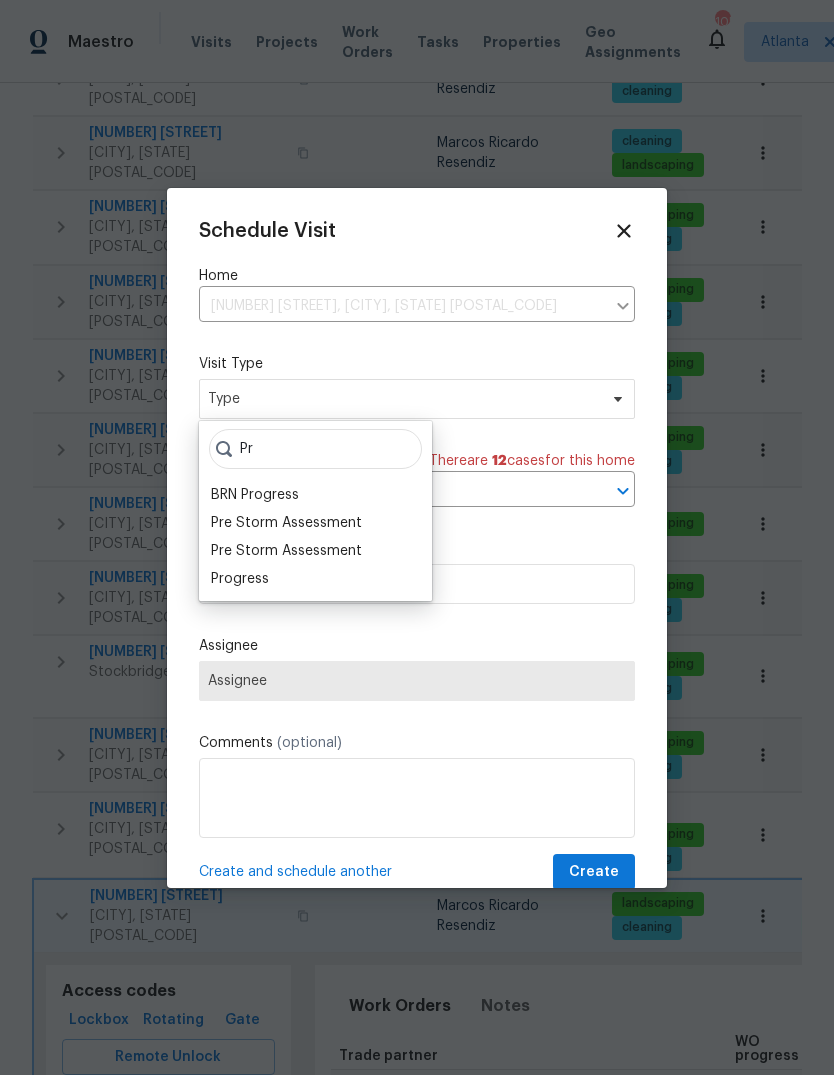 click on "Progress" at bounding box center [240, 579] 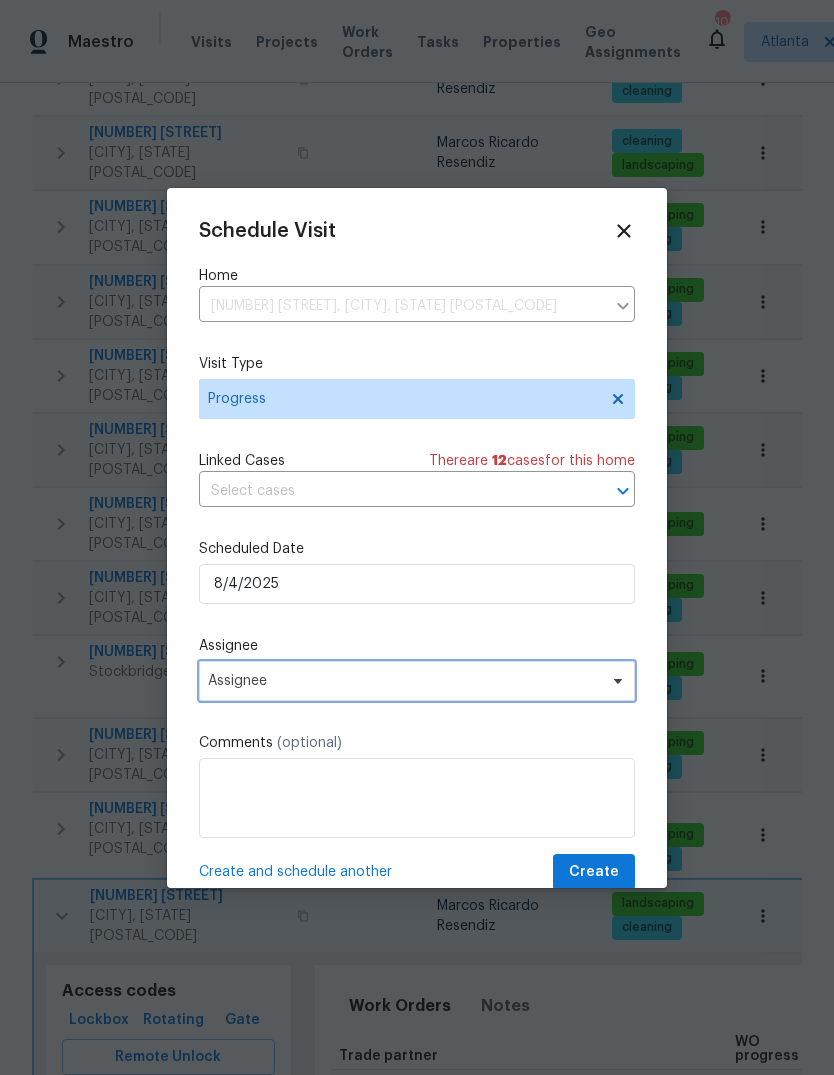 click on "Assignee" at bounding box center (404, 681) 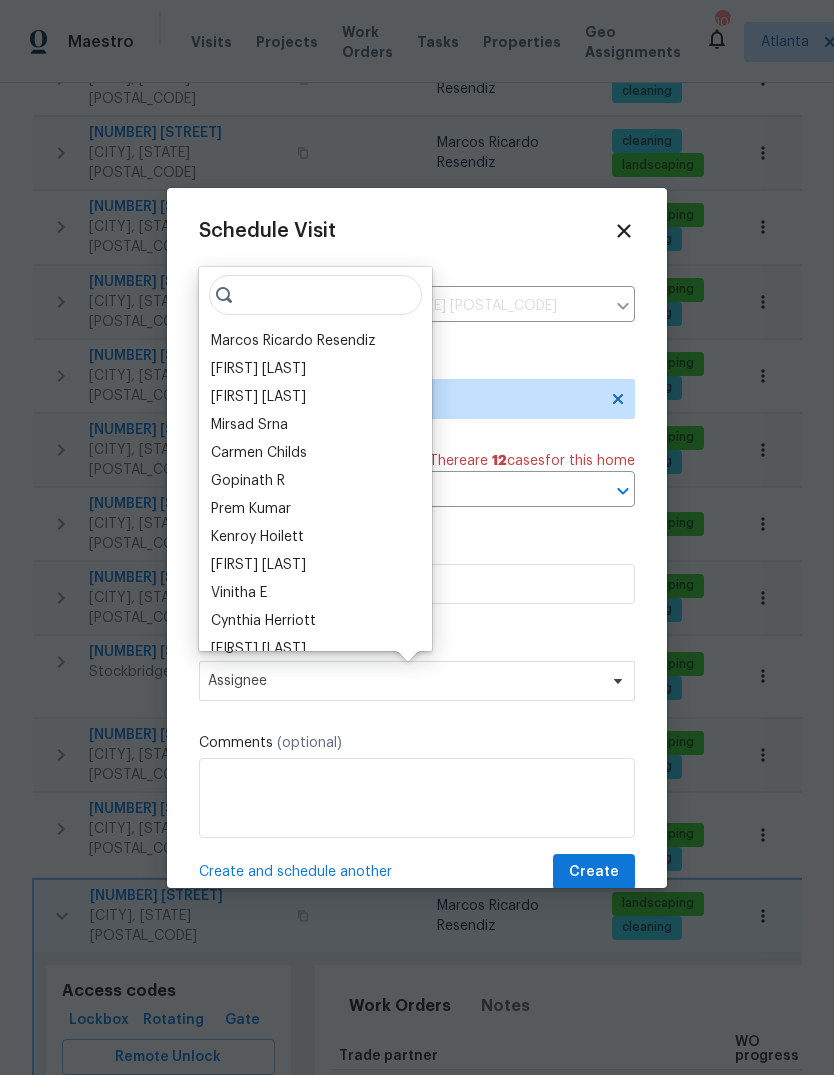 click on "Marcos Ricardo Resendiz" at bounding box center (293, 341) 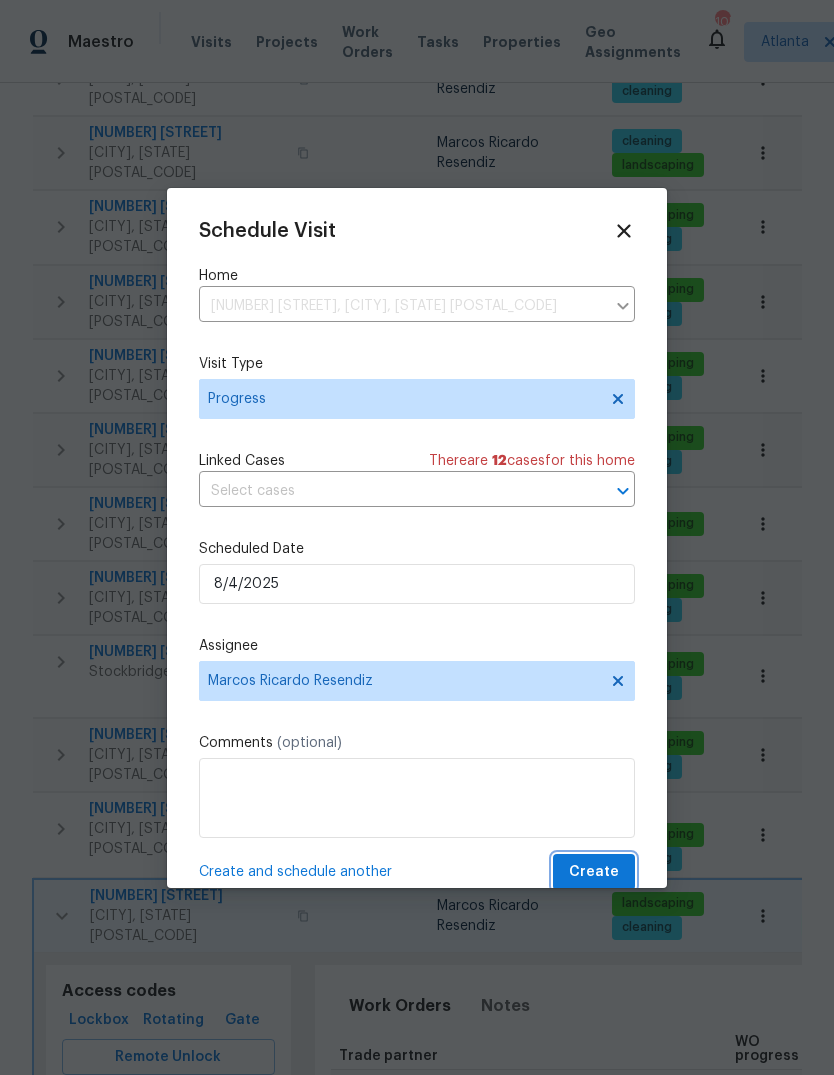 click on "Create" at bounding box center (594, 872) 